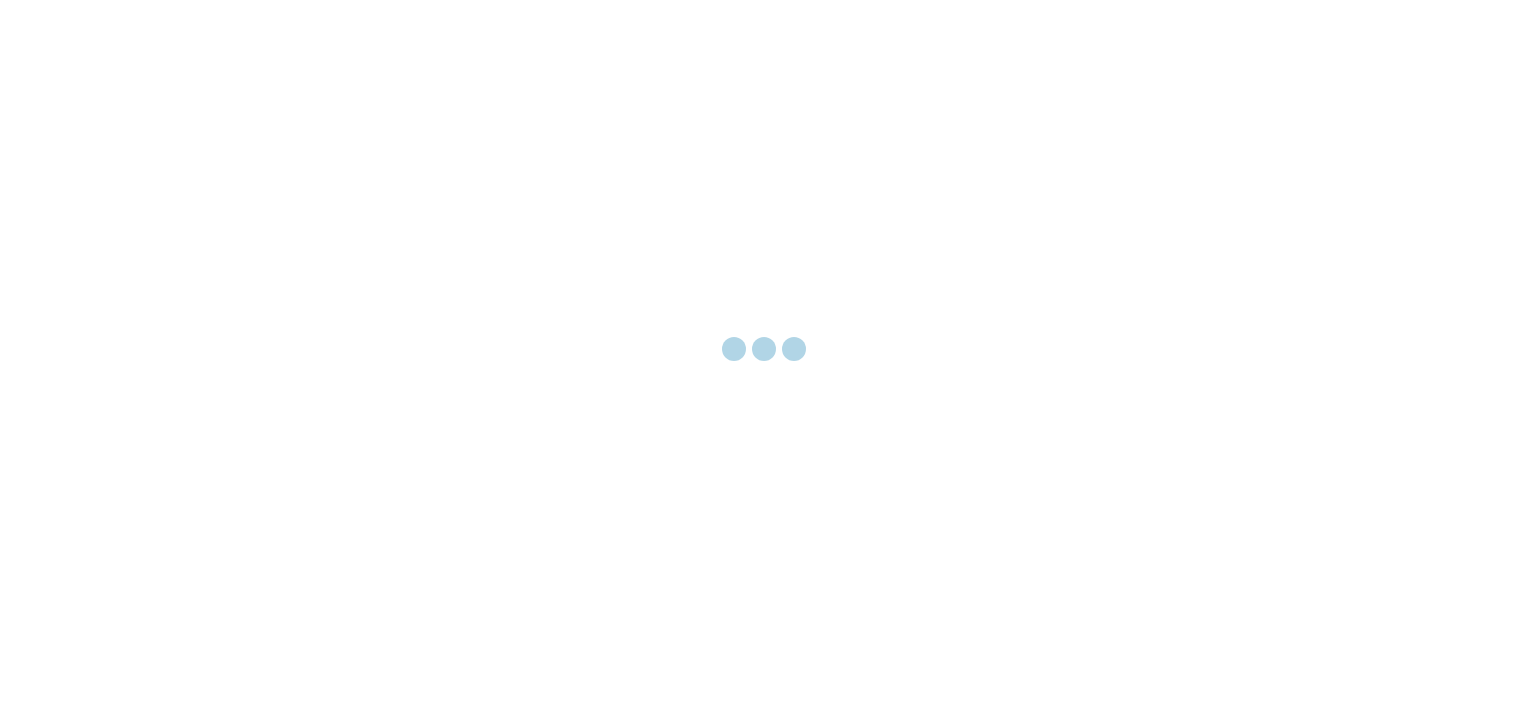 scroll, scrollTop: 0, scrollLeft: 0, axis: both 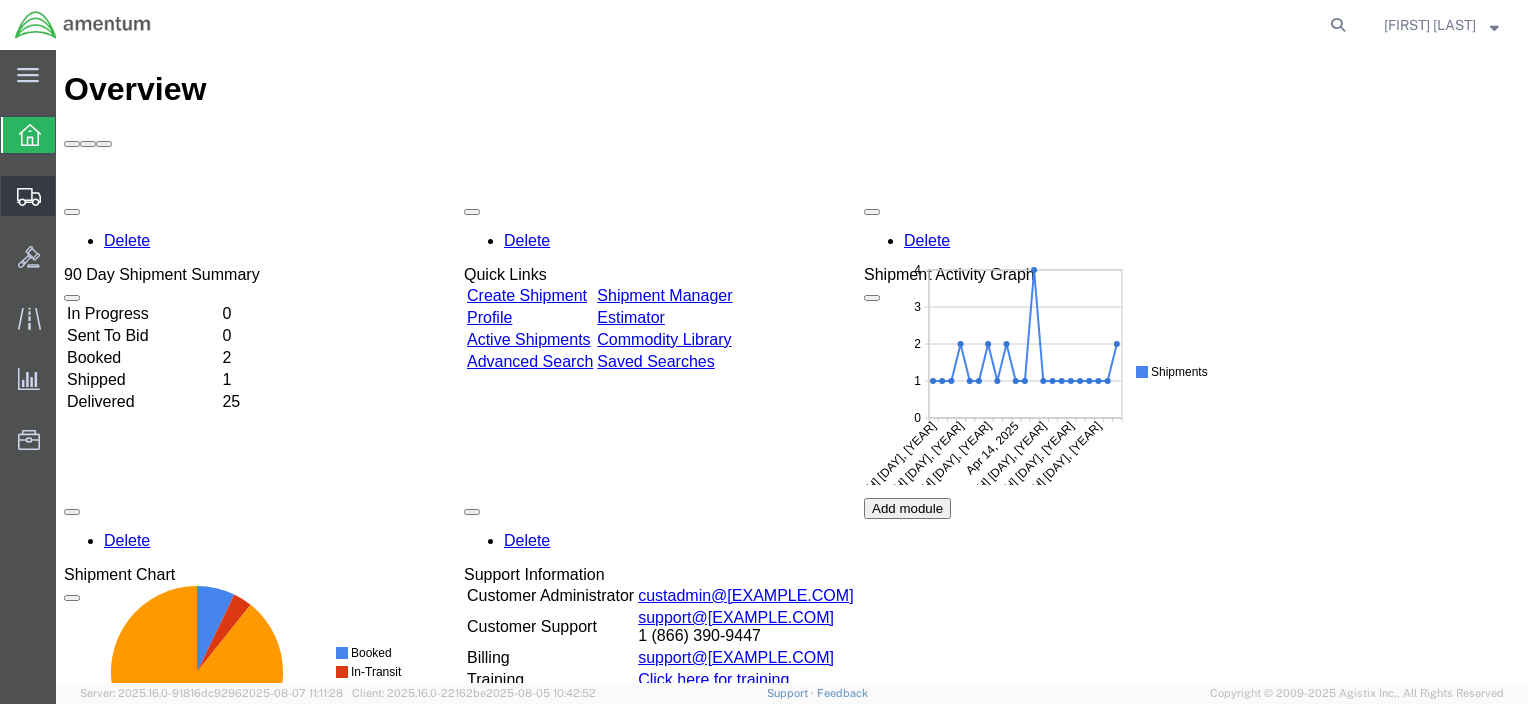 click on "Shipment Manager" 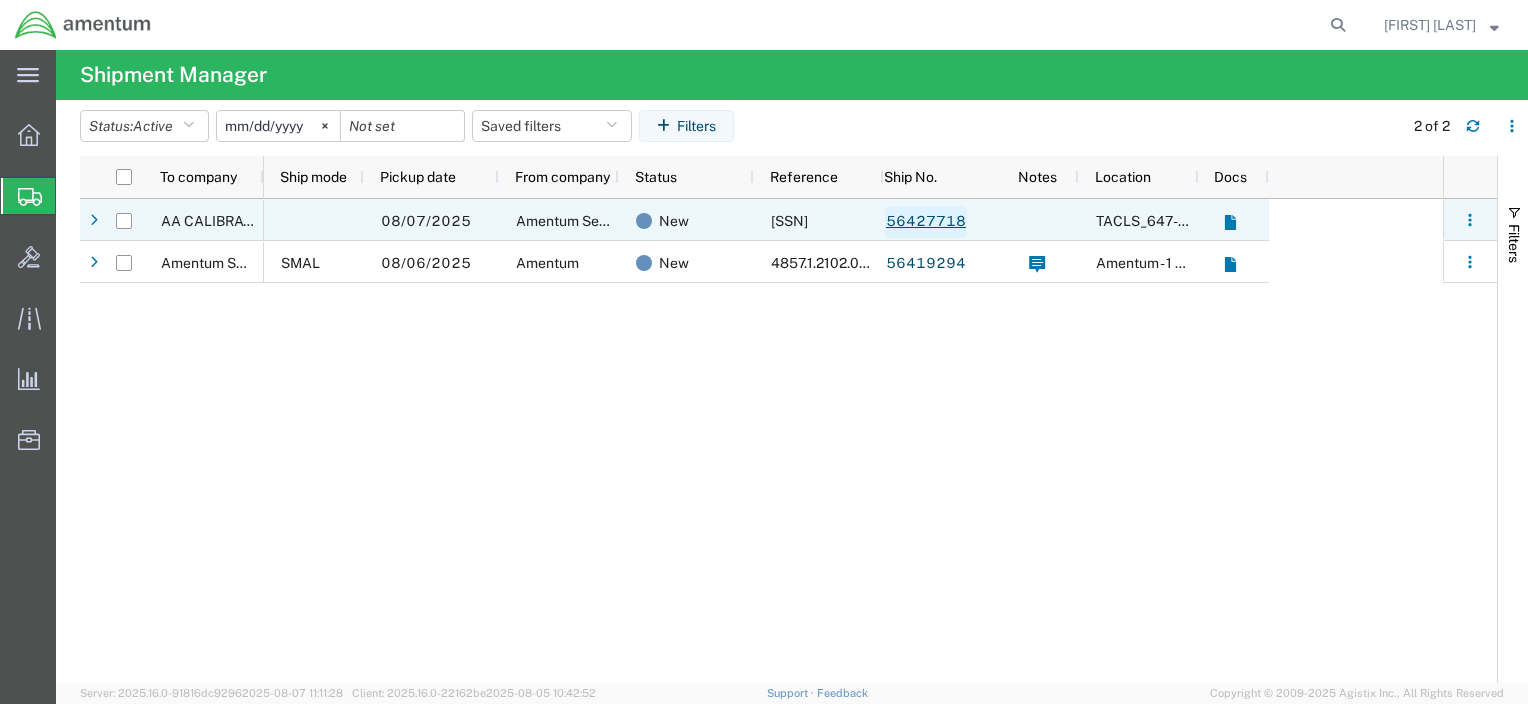 click on "56427718" 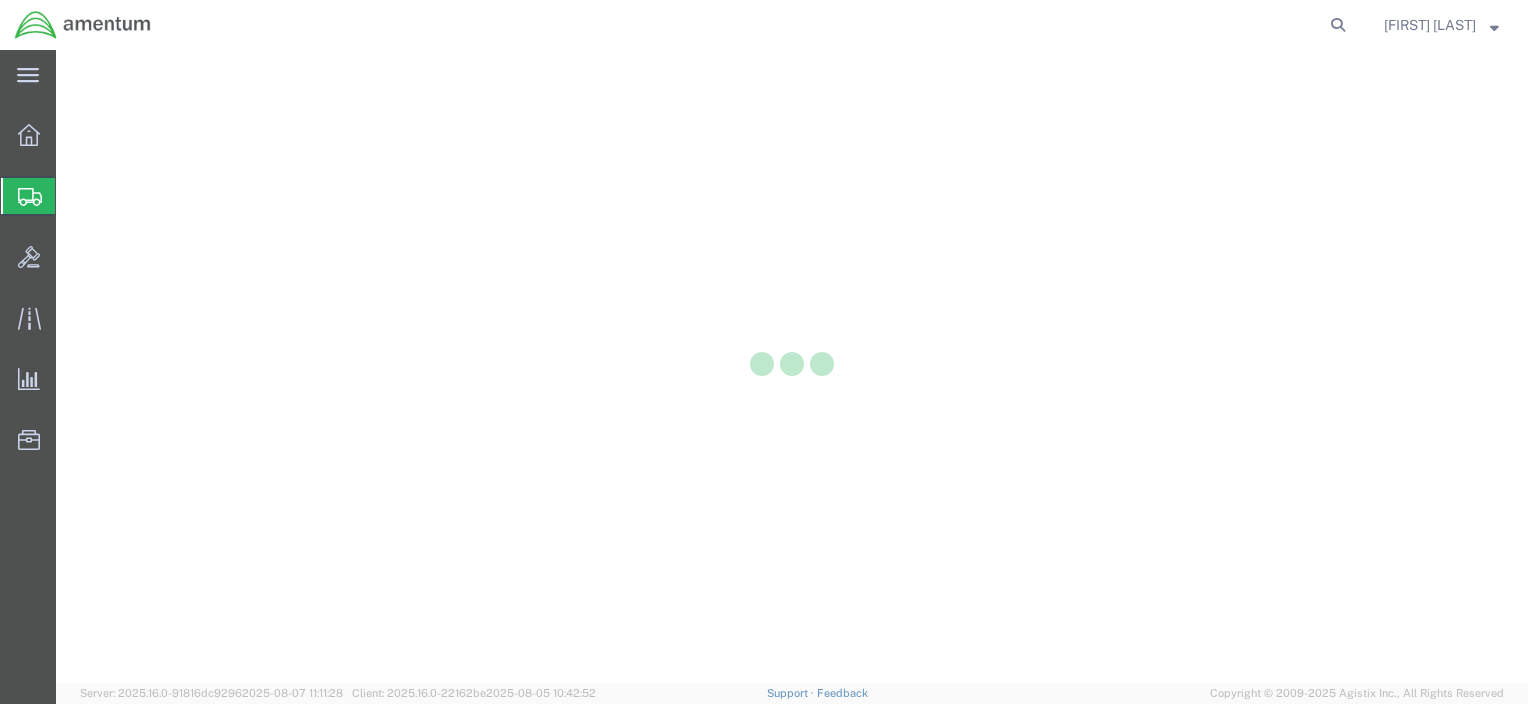 scroll, scrollTop: 0, scrollLeft: 0, axis: both 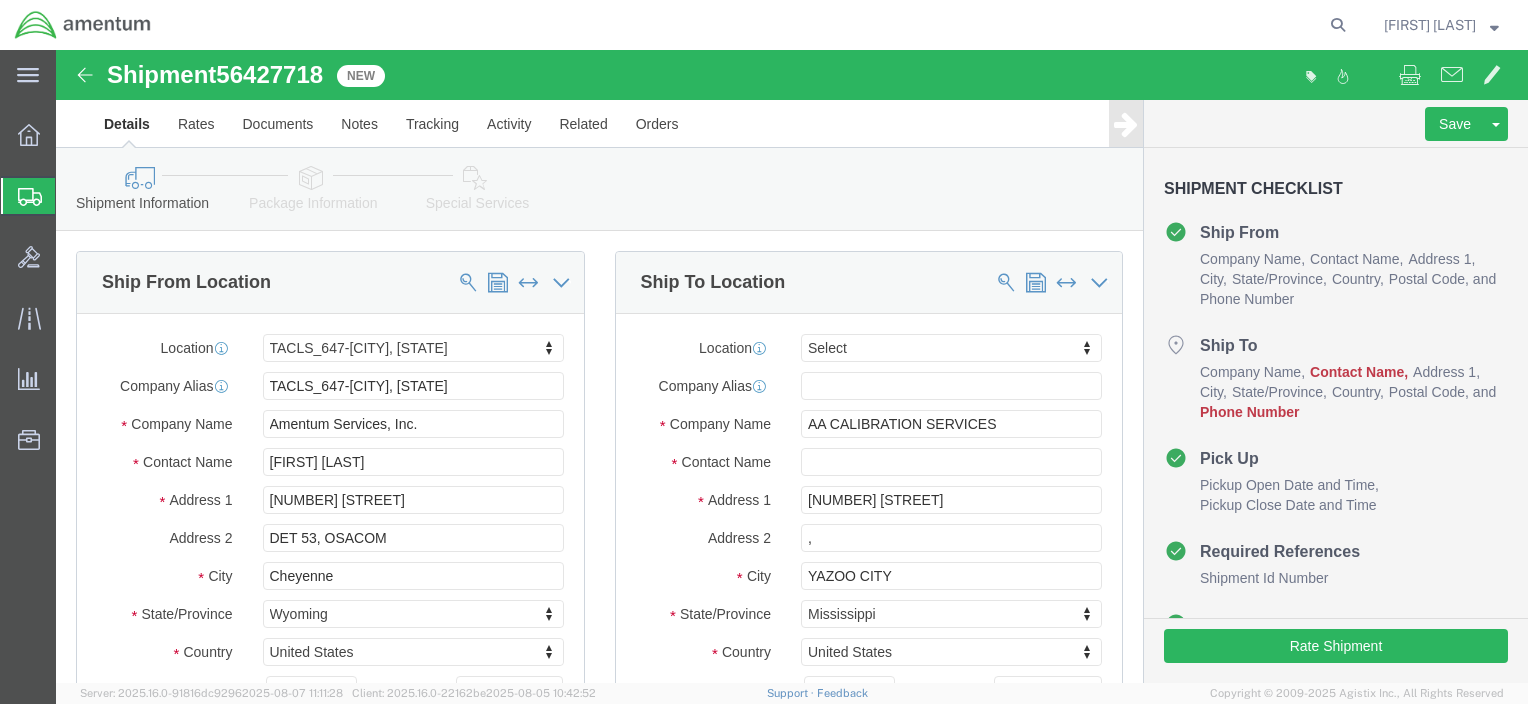 select on "42722" 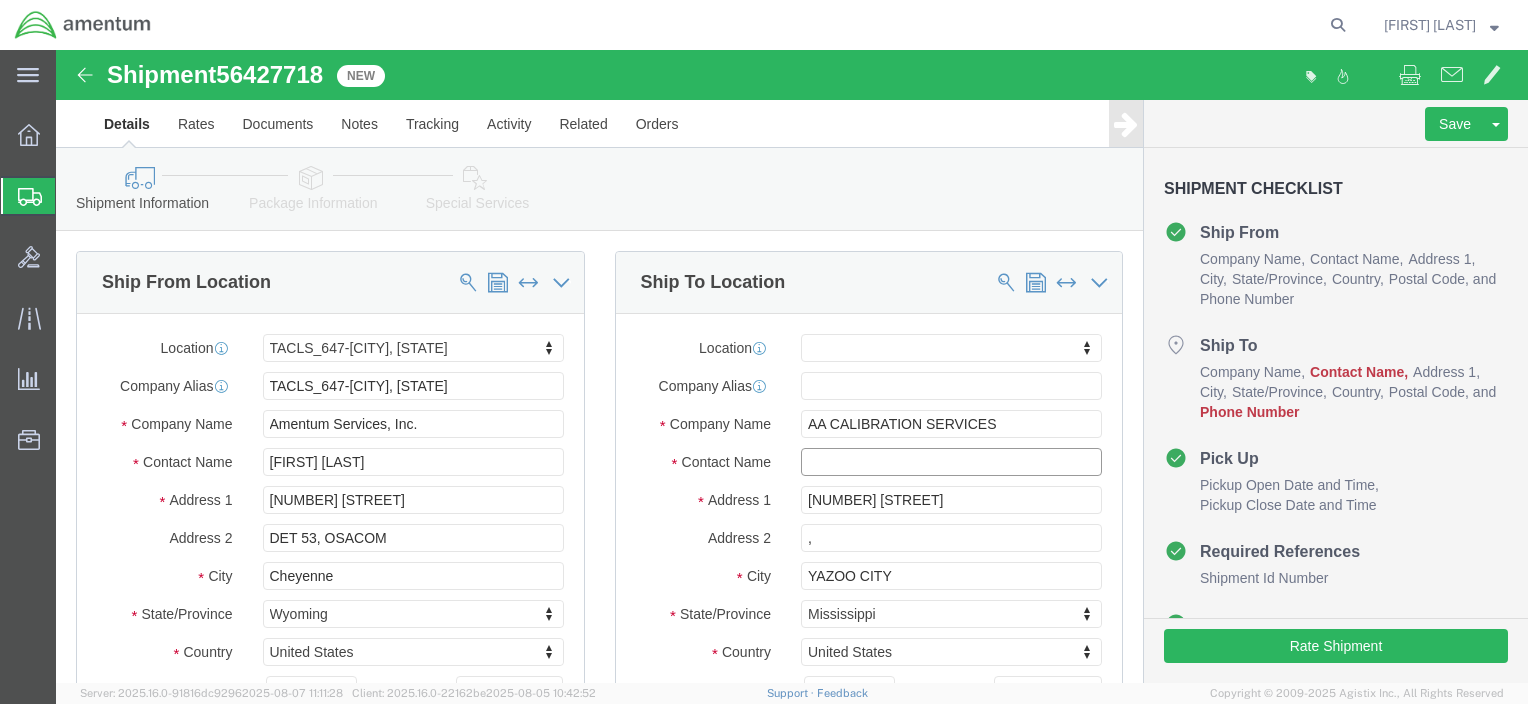 click 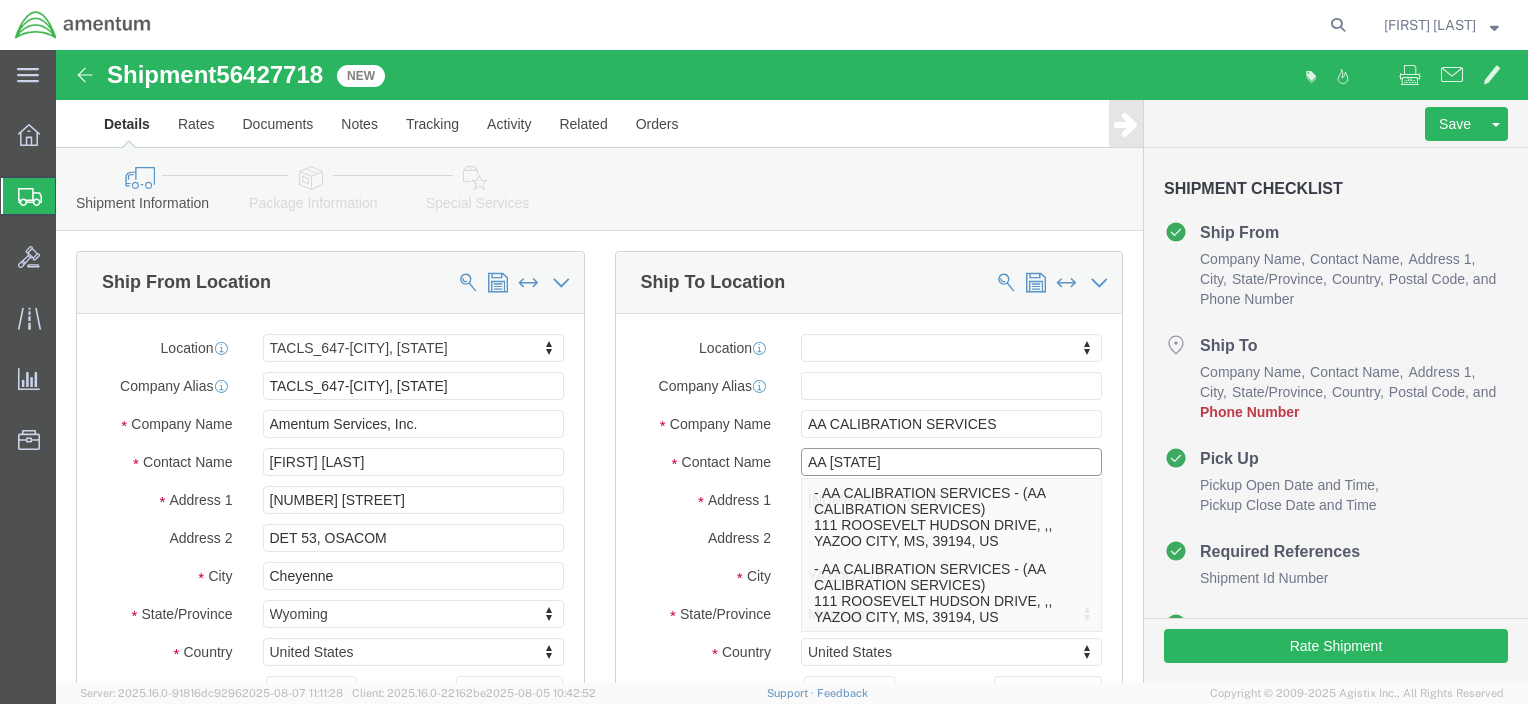 type on "AA CALI" 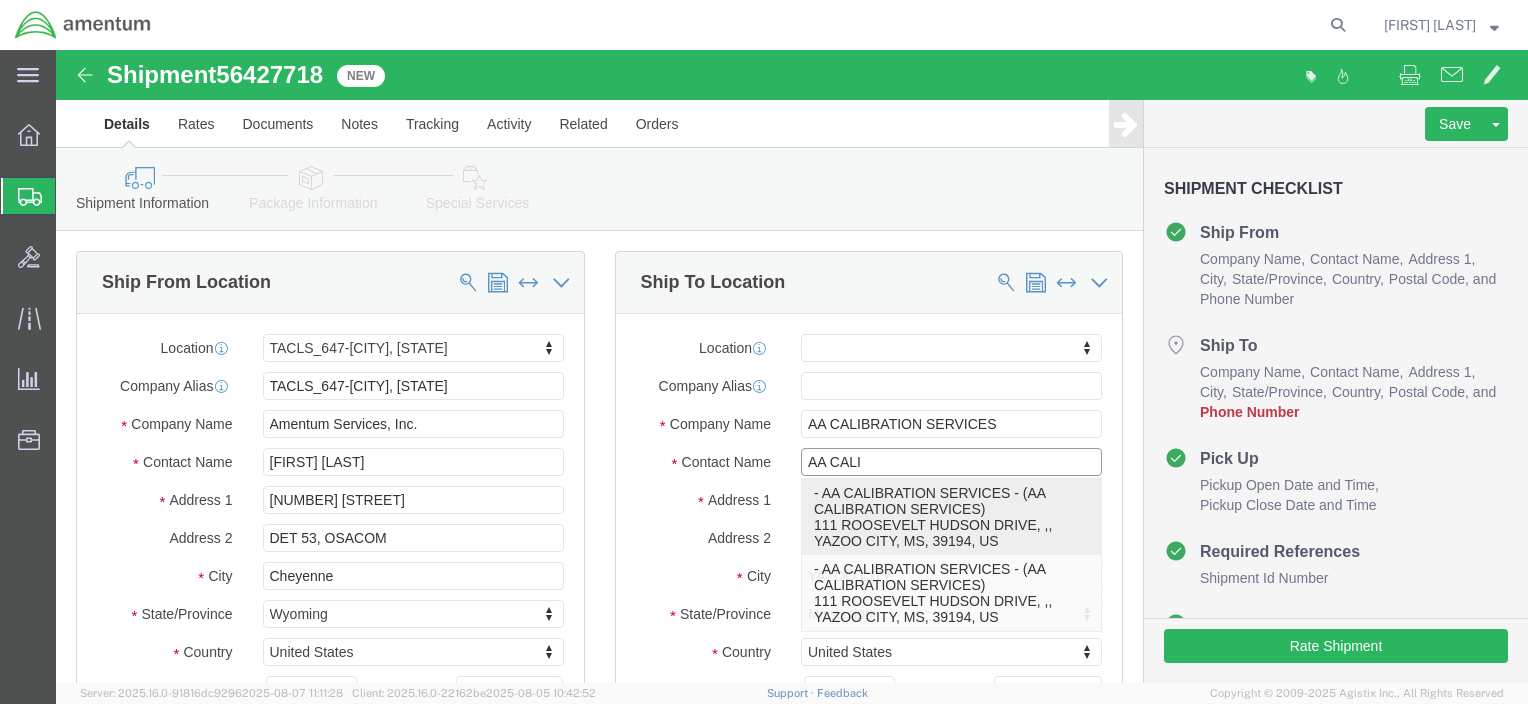 click on "- AA CALIBRATION SERVICES - ([FIRST] [LAST]) [NUMBER] [STREET], , [CITY], [STATE], [POSTAL_CODE], US" 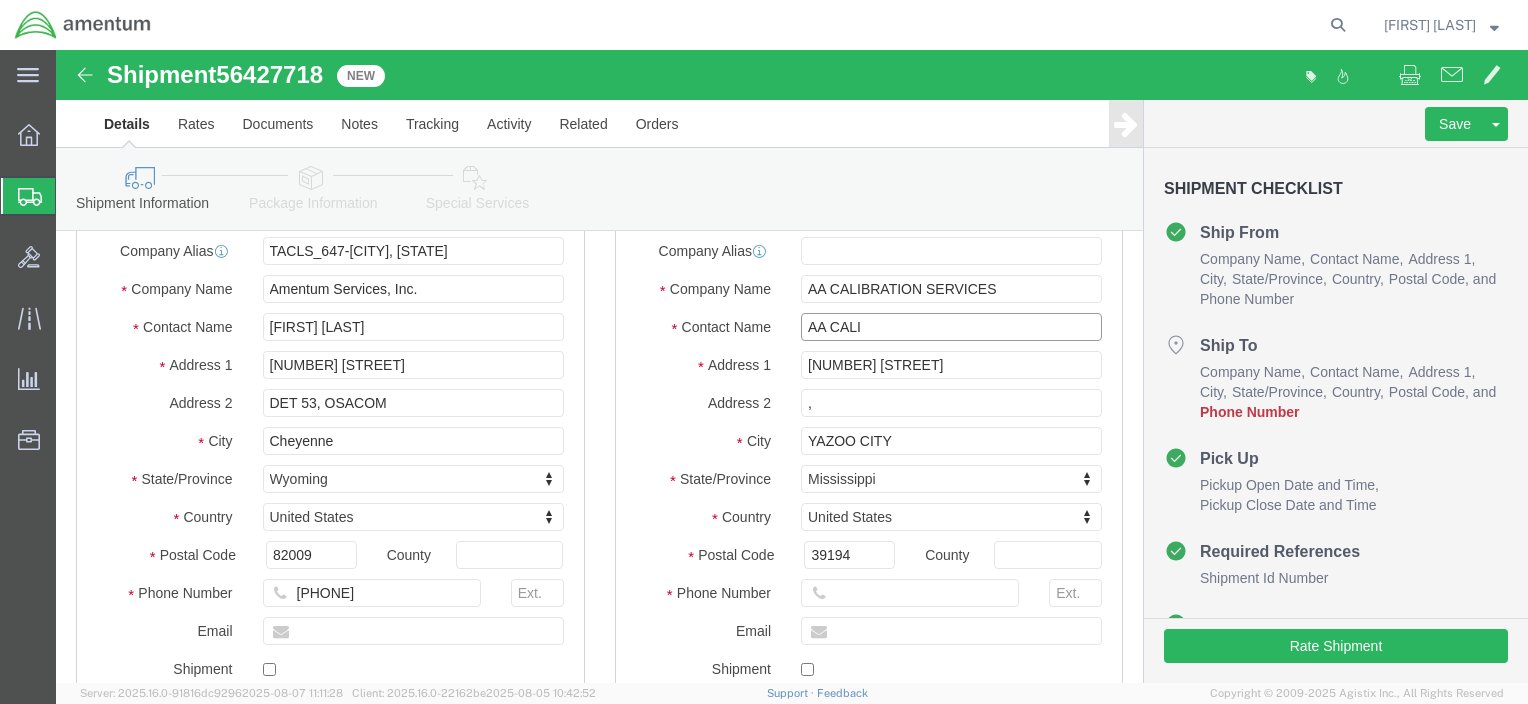 scroll, scrollTop: 200, scrollLeft: 0, axis: vertical 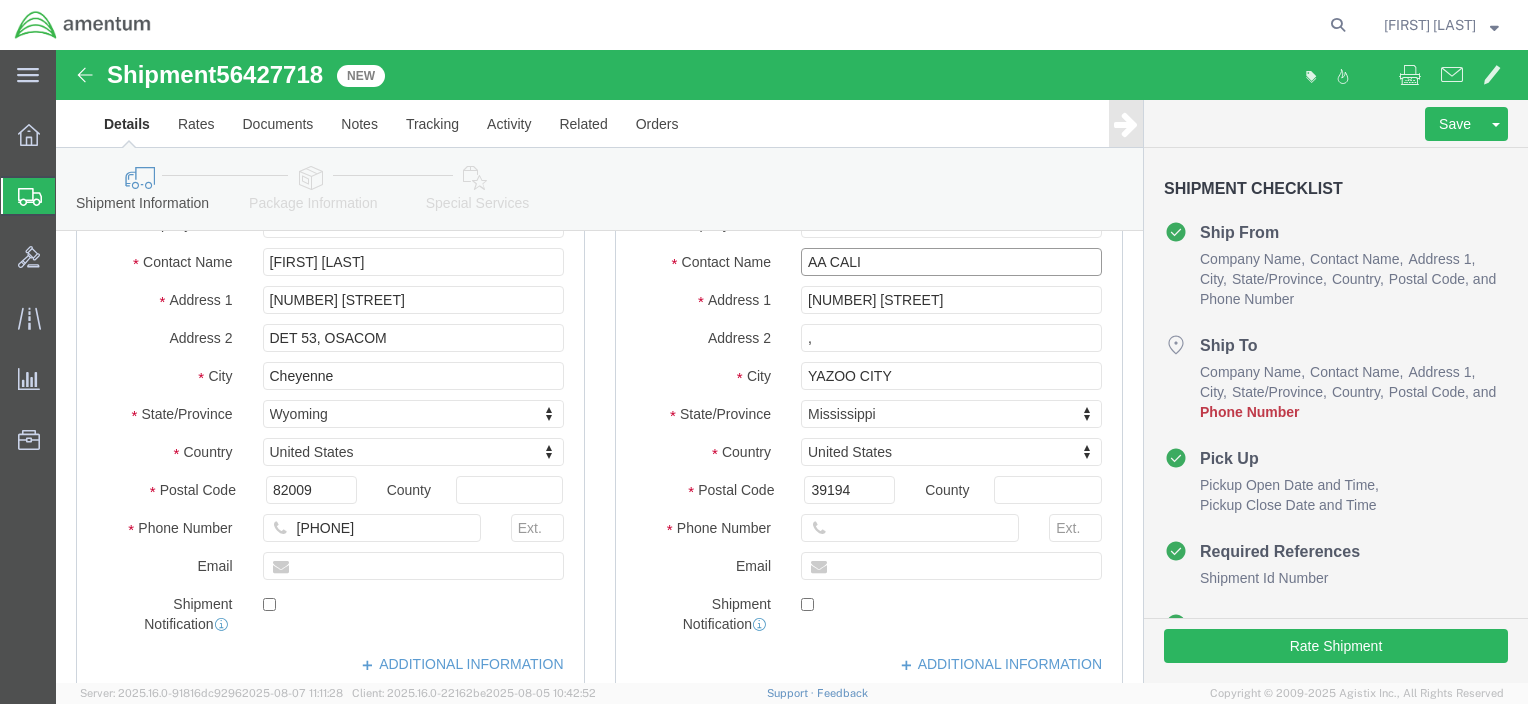type on "AA CALIBRATION SERVICES" 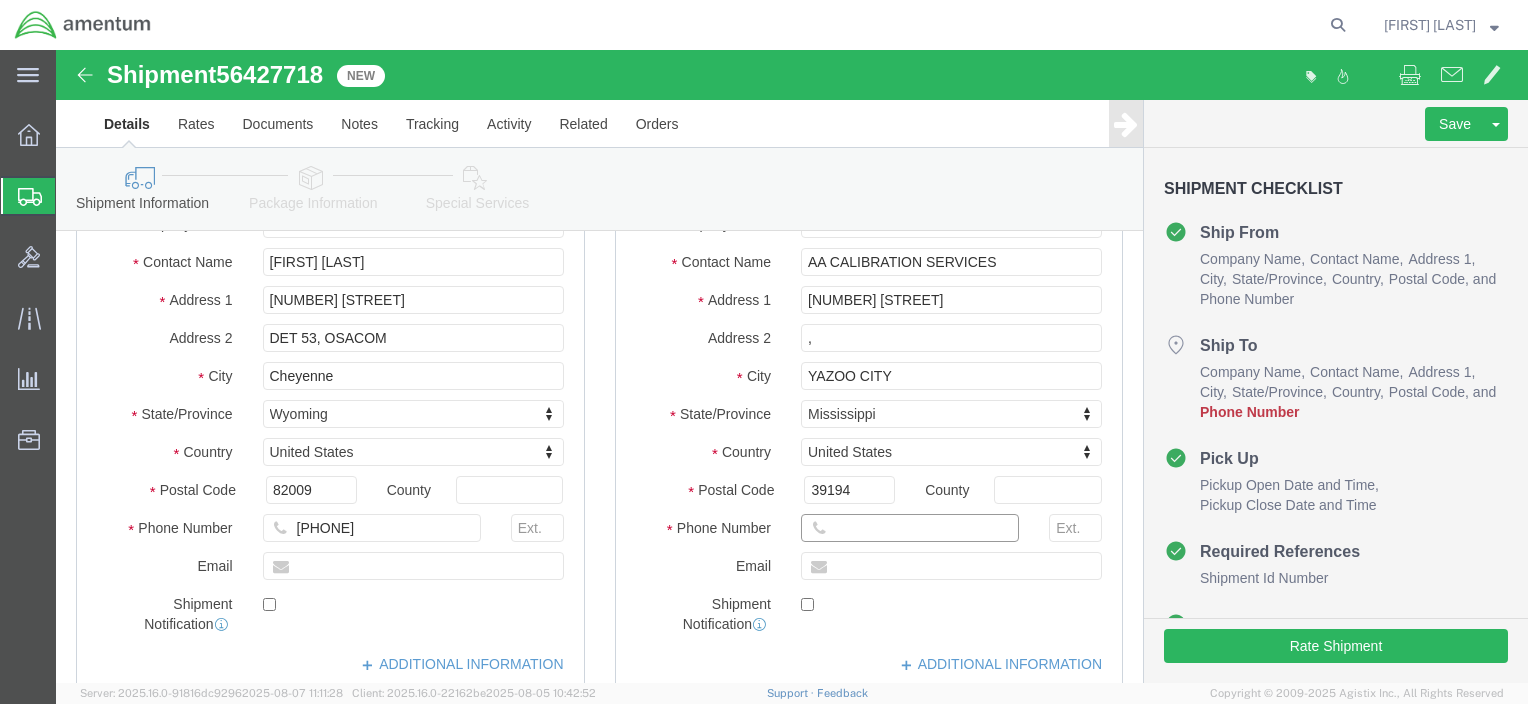 click 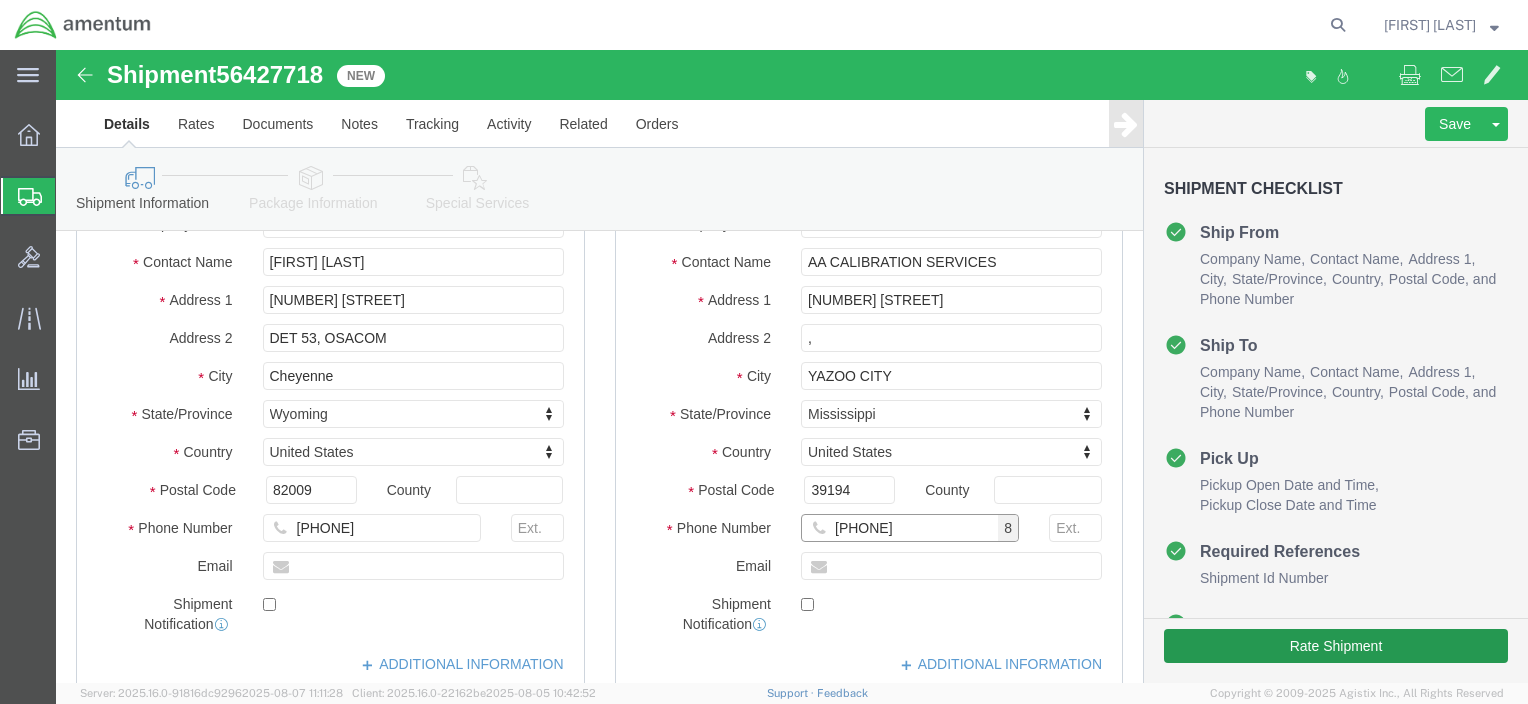 type on "[PHONE]" 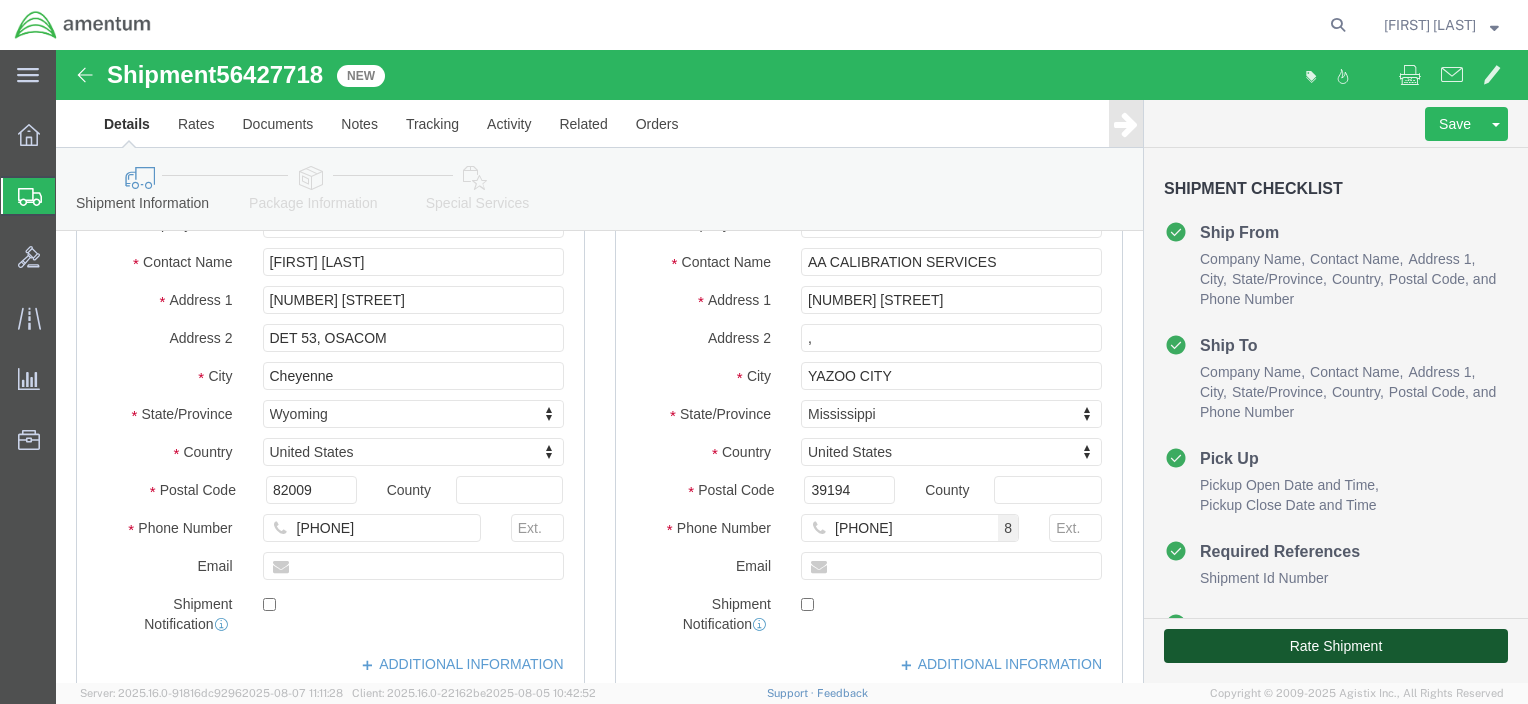 click on "Rate Shipment" 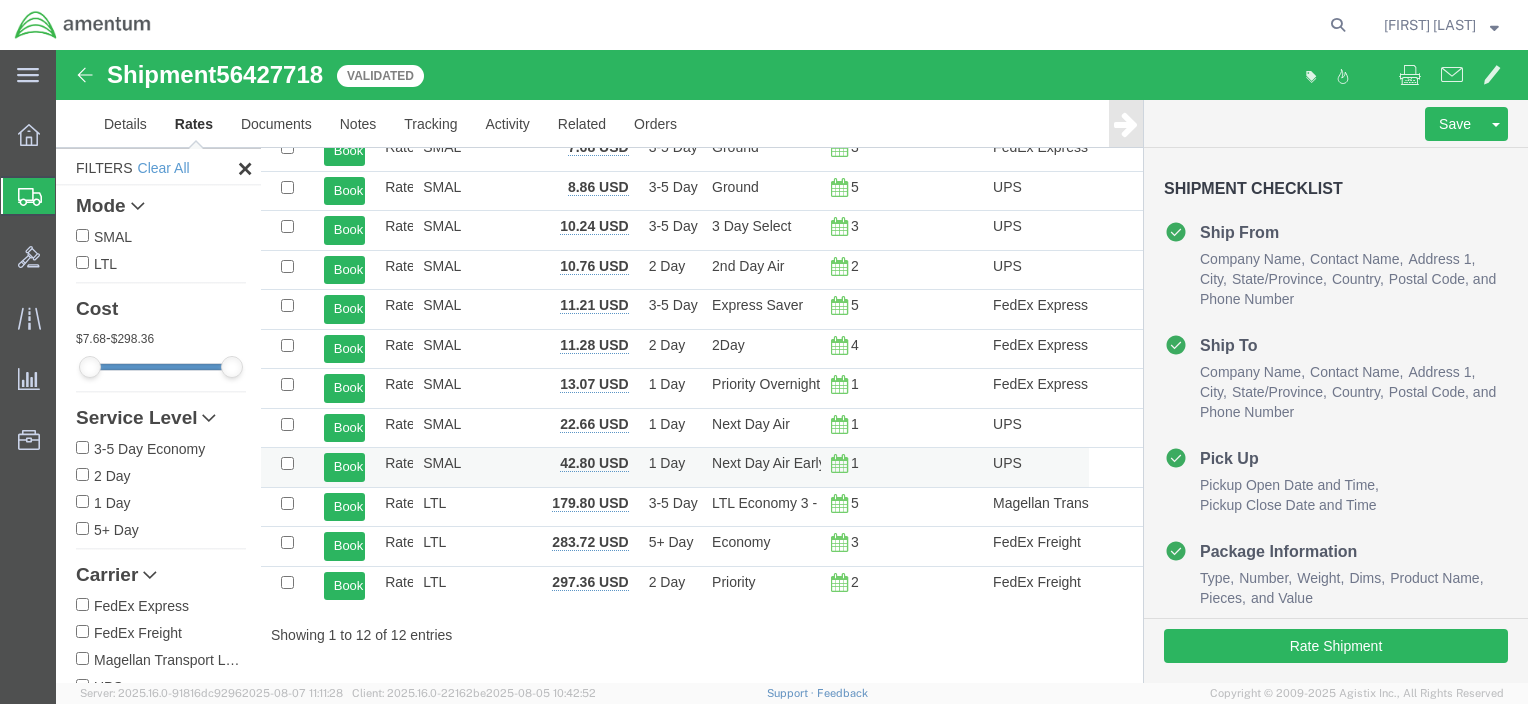 scroll, scrollTop: 100, scrollLeft: 0, axis: vertical 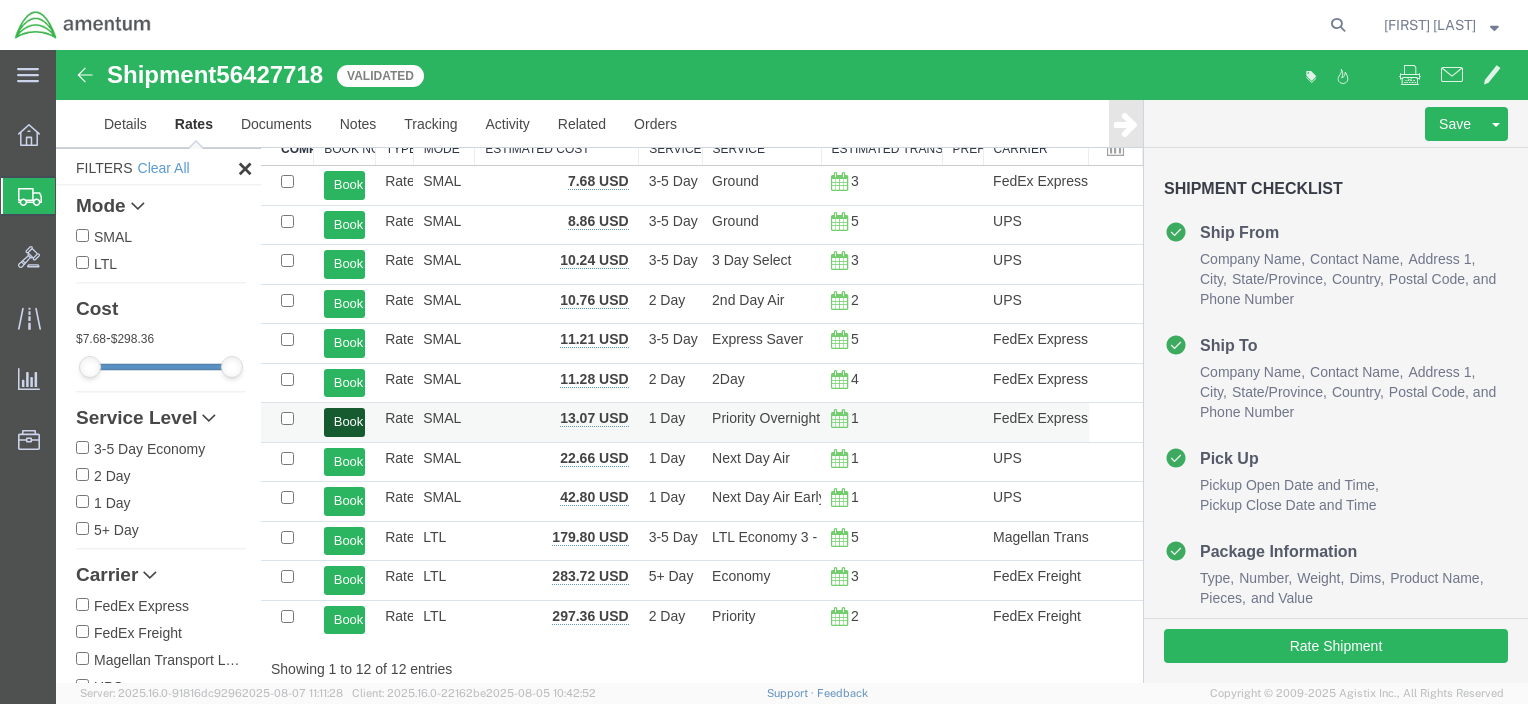 click on "Book" at bounding box center [344, 422] 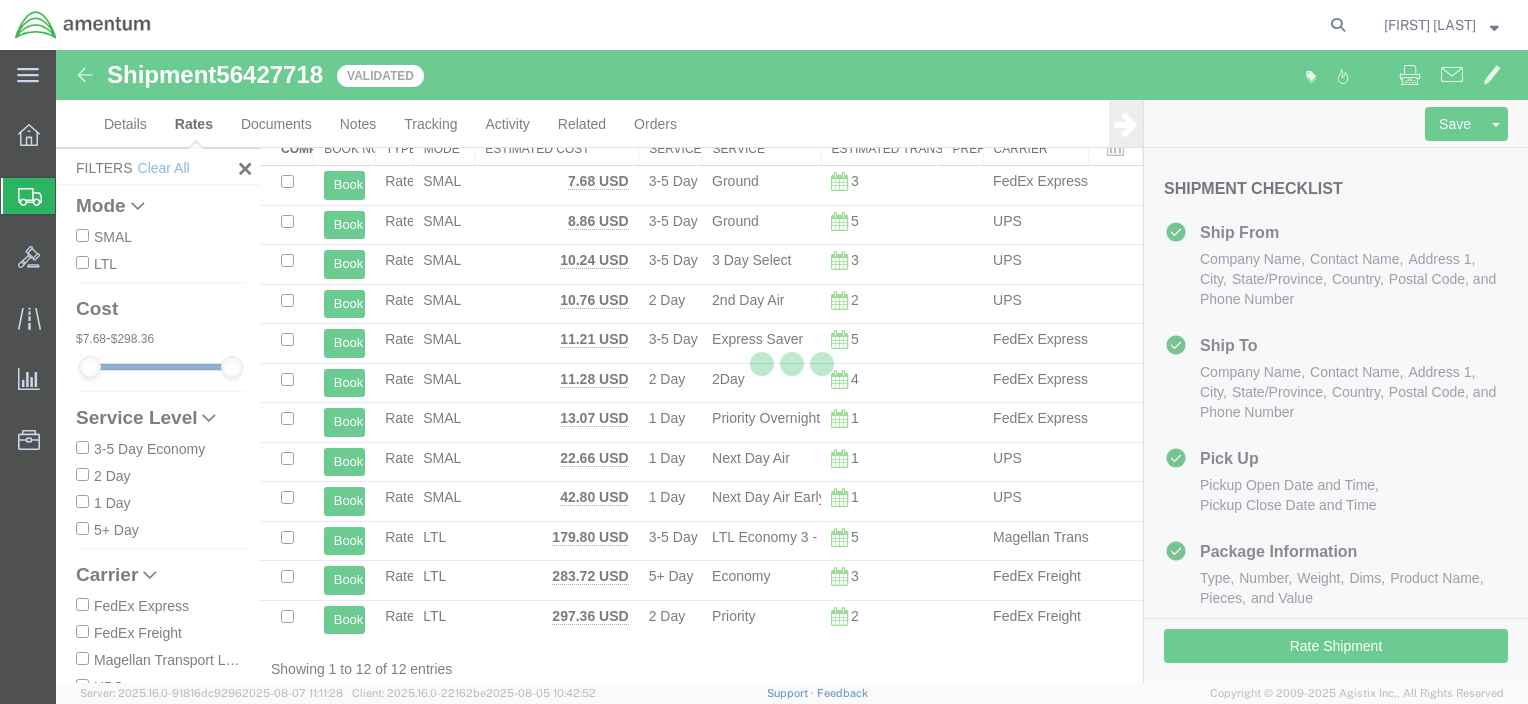 scroll, scrollTop: 0, scrollLeft: 0, axis: both 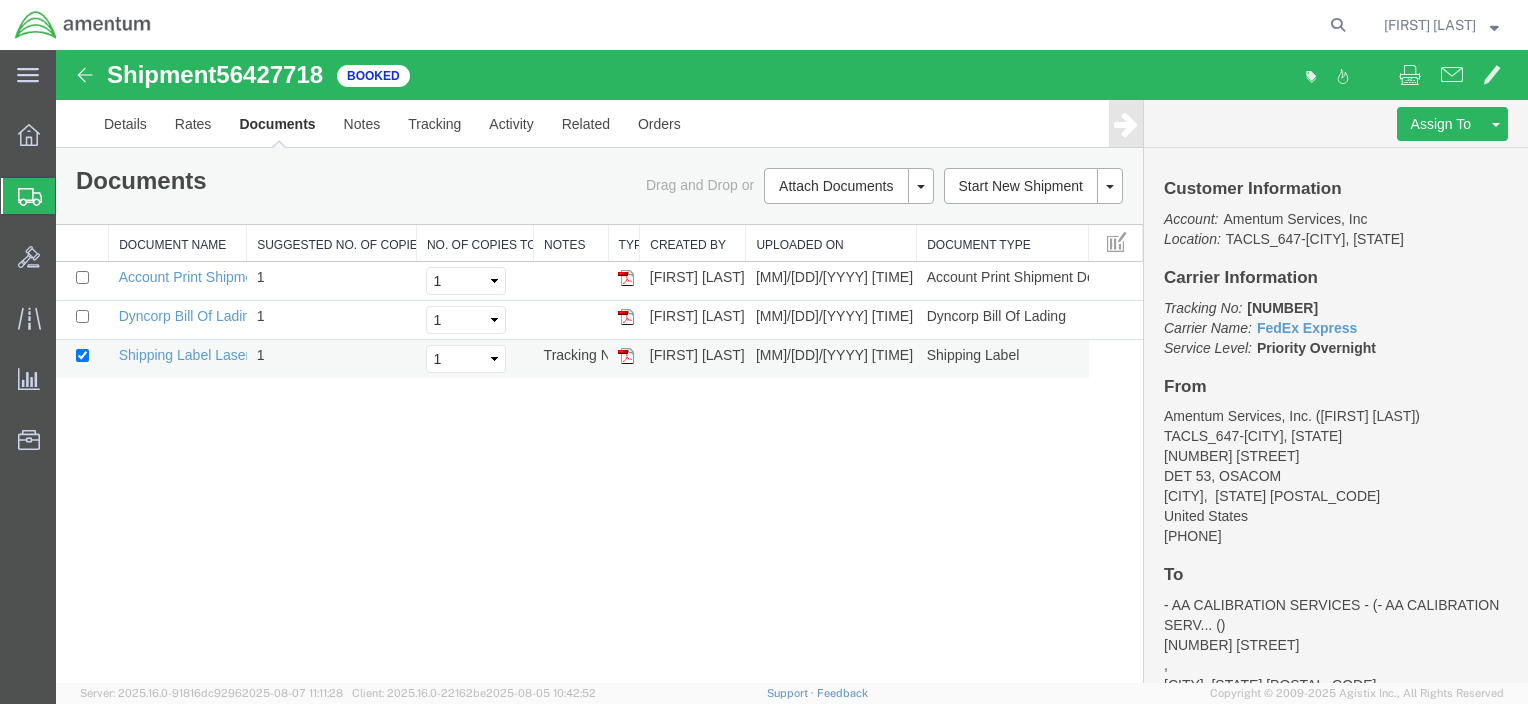 click on "[FIRST] [LAST]" at bounding box center (693, 359) 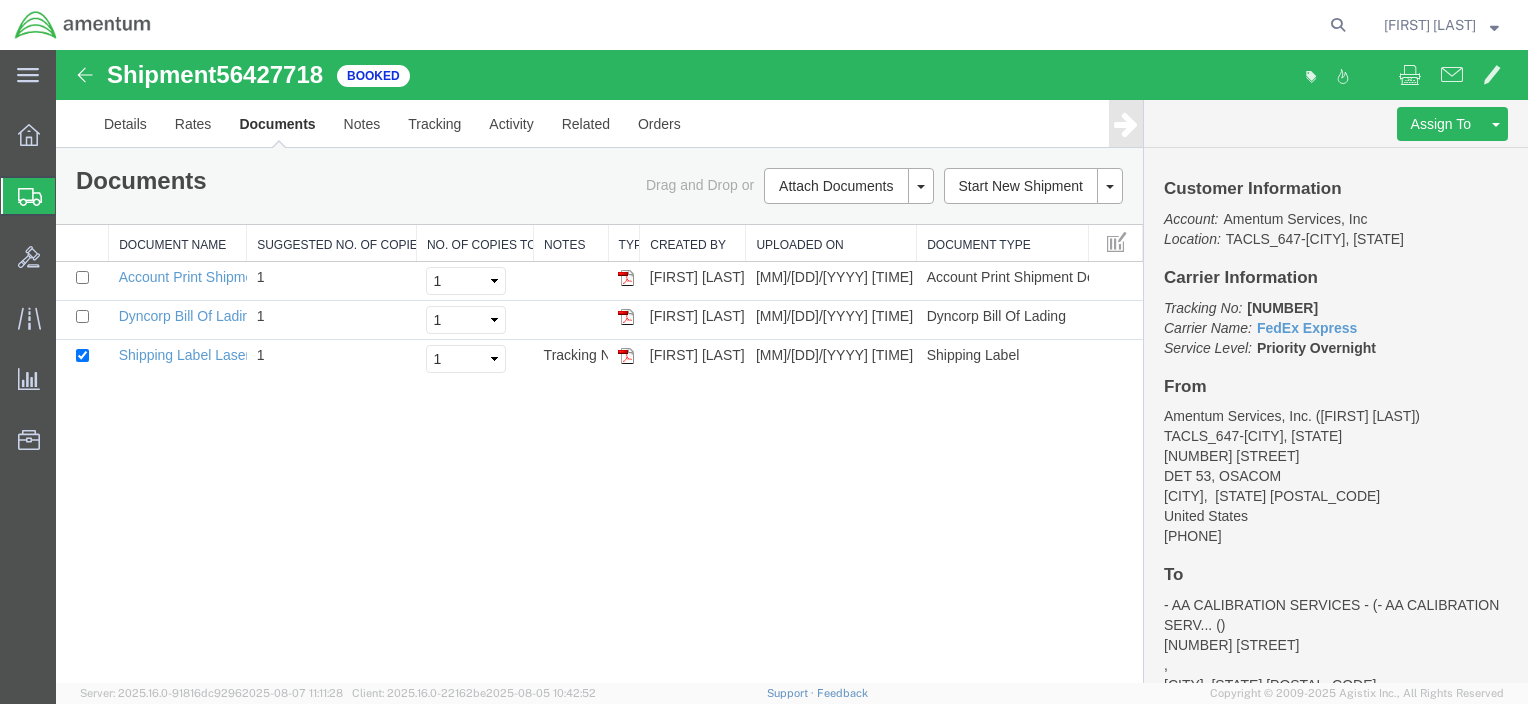 drag, startPoint x: 1343, startPoint y: 308, endPoint x: 1249, endPoint y: 306, distance: 94.02127 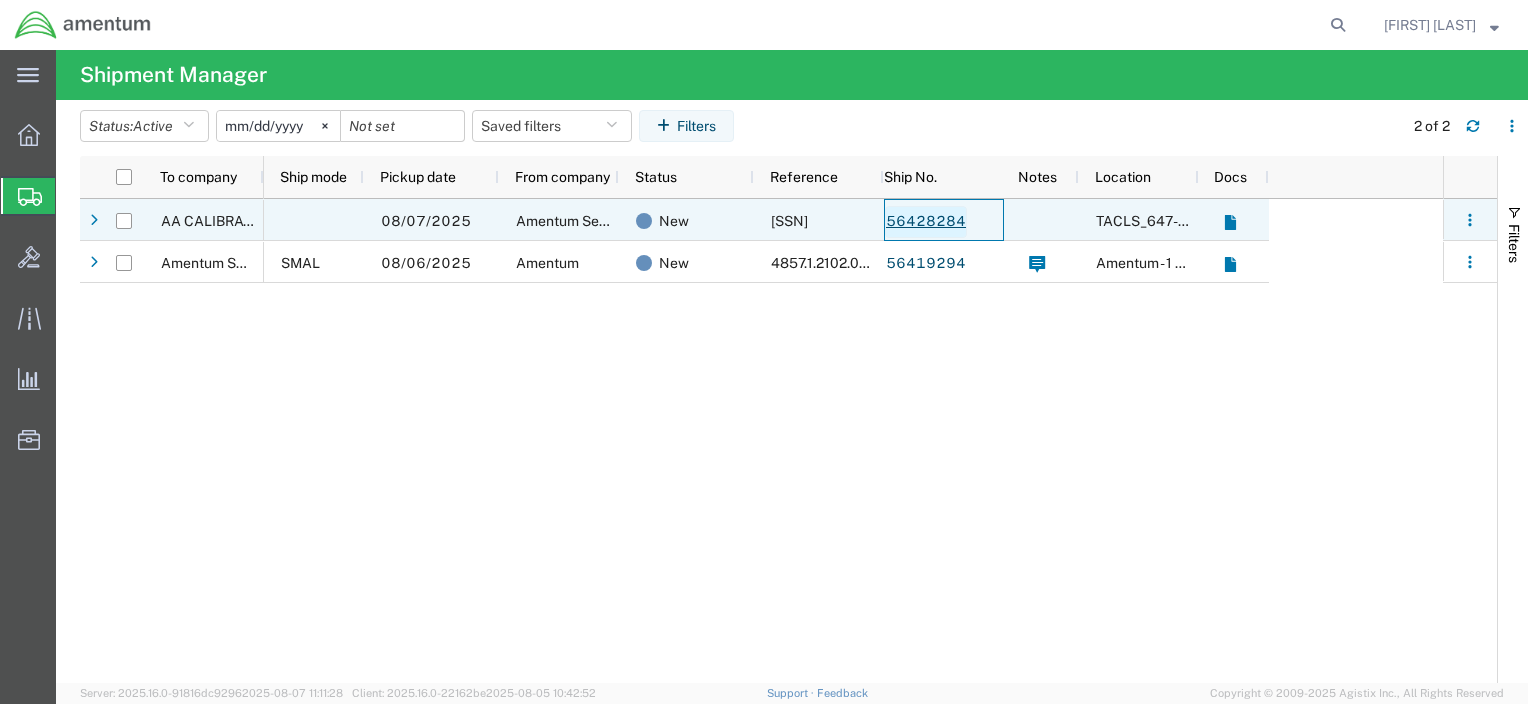 click on "56428284" 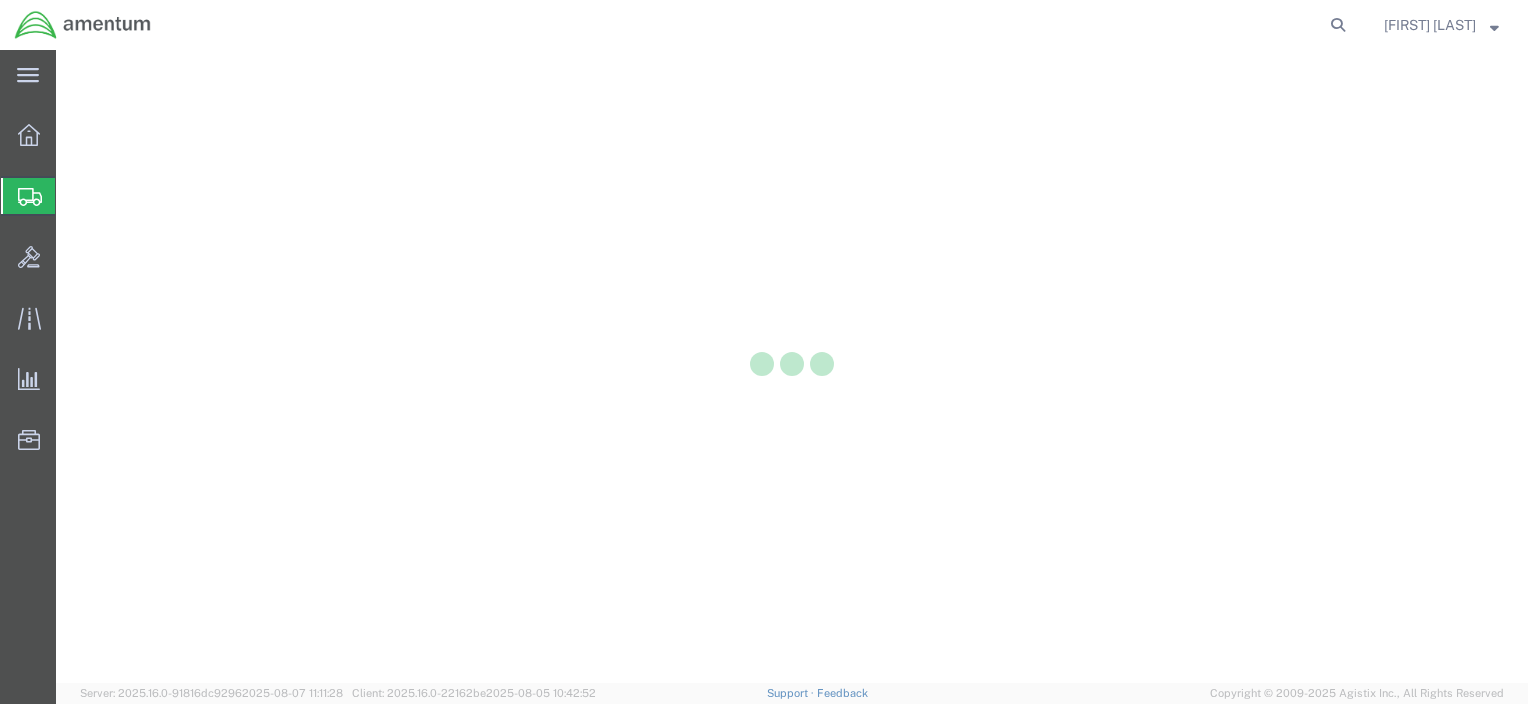 scroll, scrollTop: 0, scrollLeft: 0, axis: both 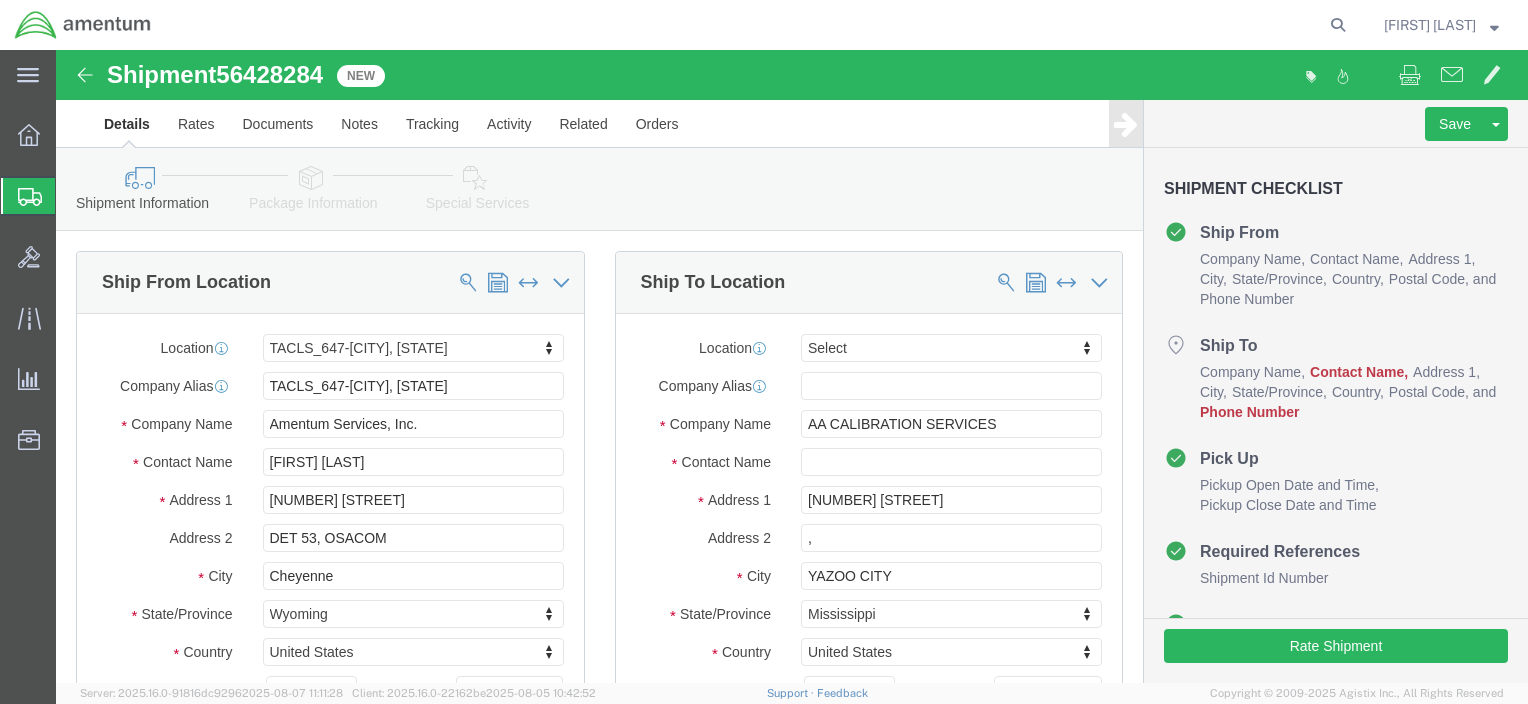 select on "42722" 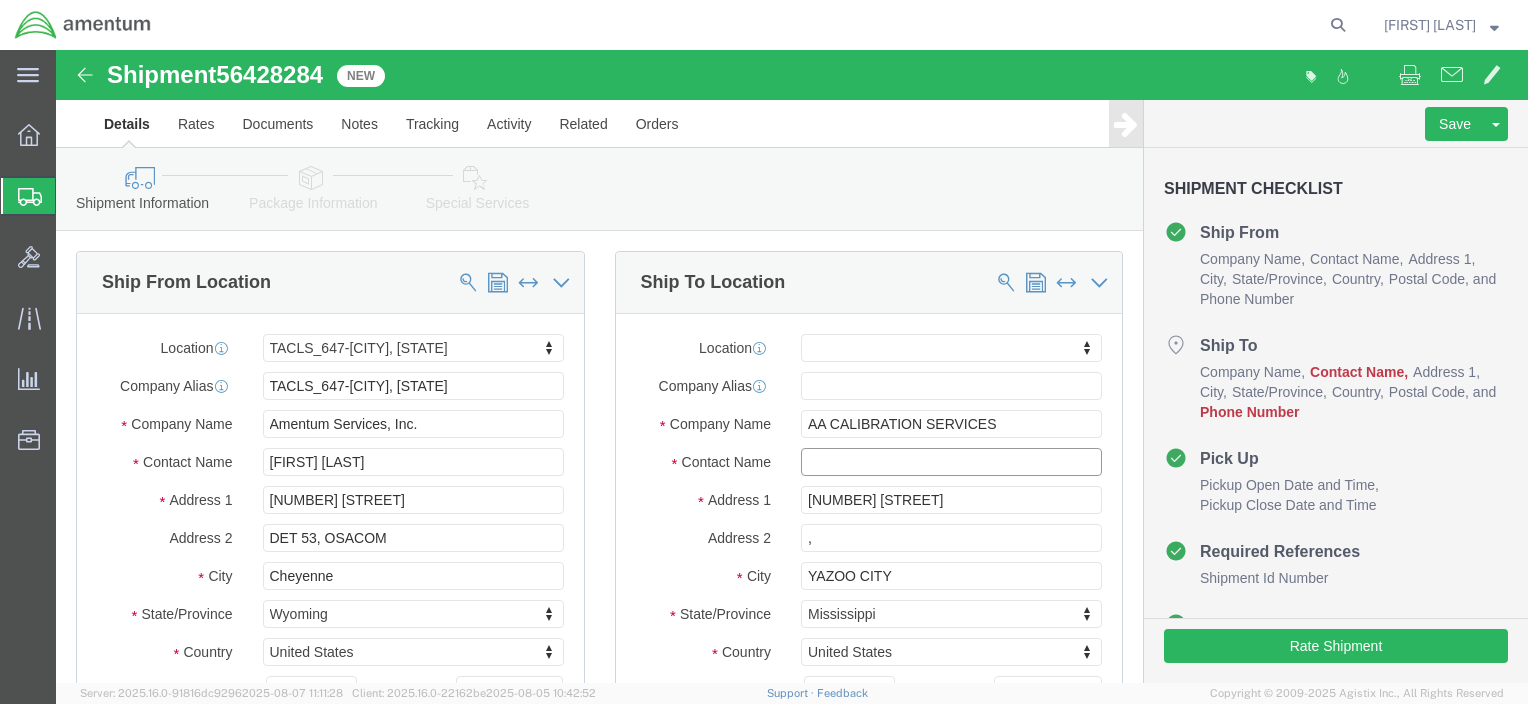 click 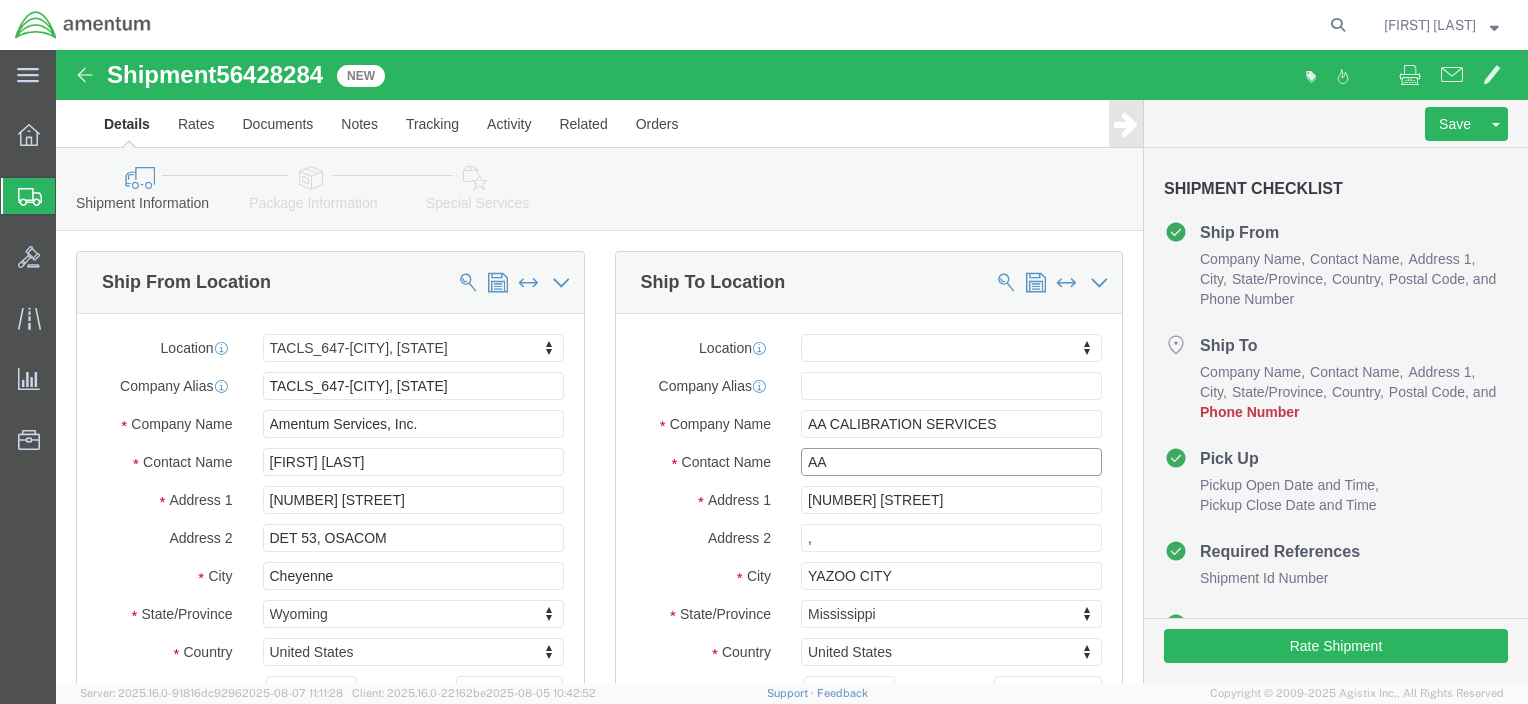 type on "AA" 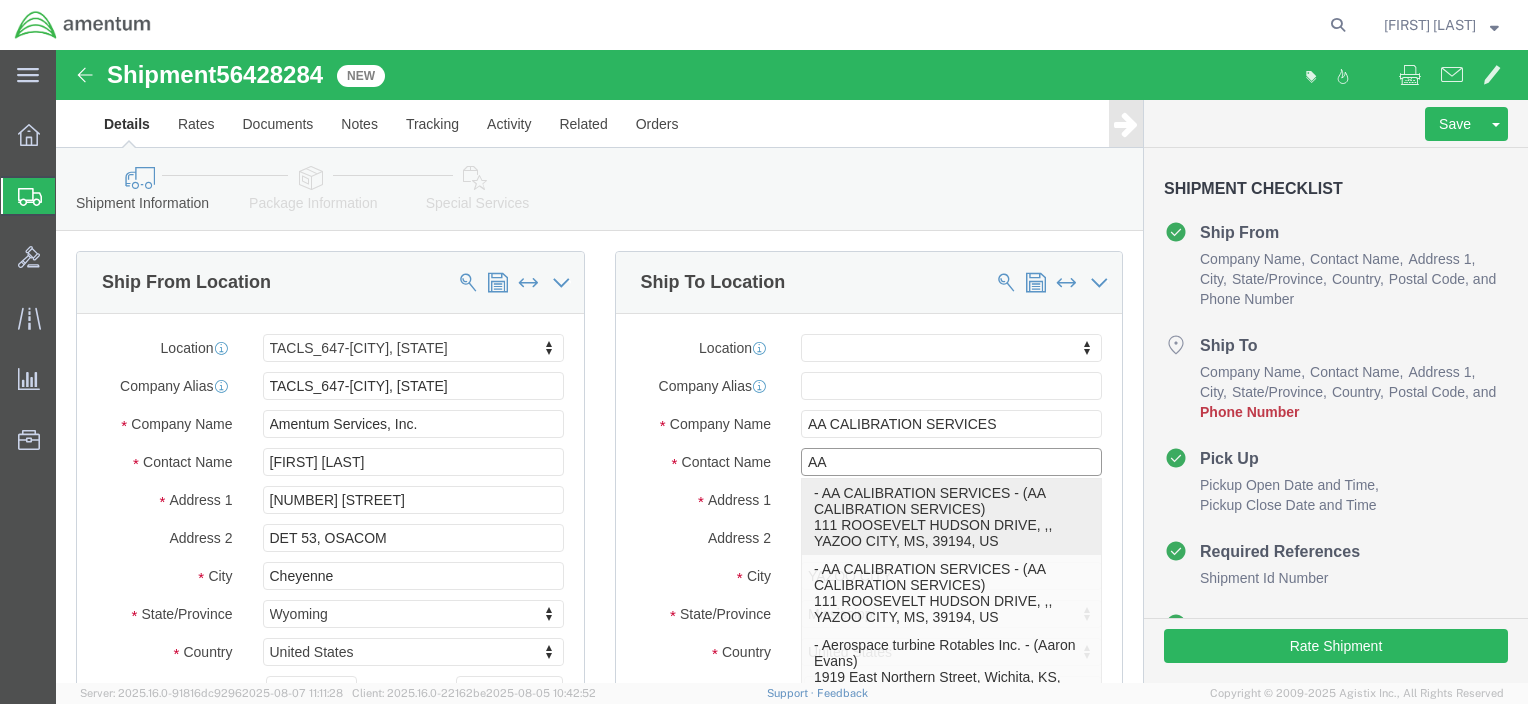 click on "- AA CALIBRATION SERVICES - ([FIRST] [LAST]) [NUMBER] [STREET], , [CITY], [STATE], [POSTAL_CODE], US" 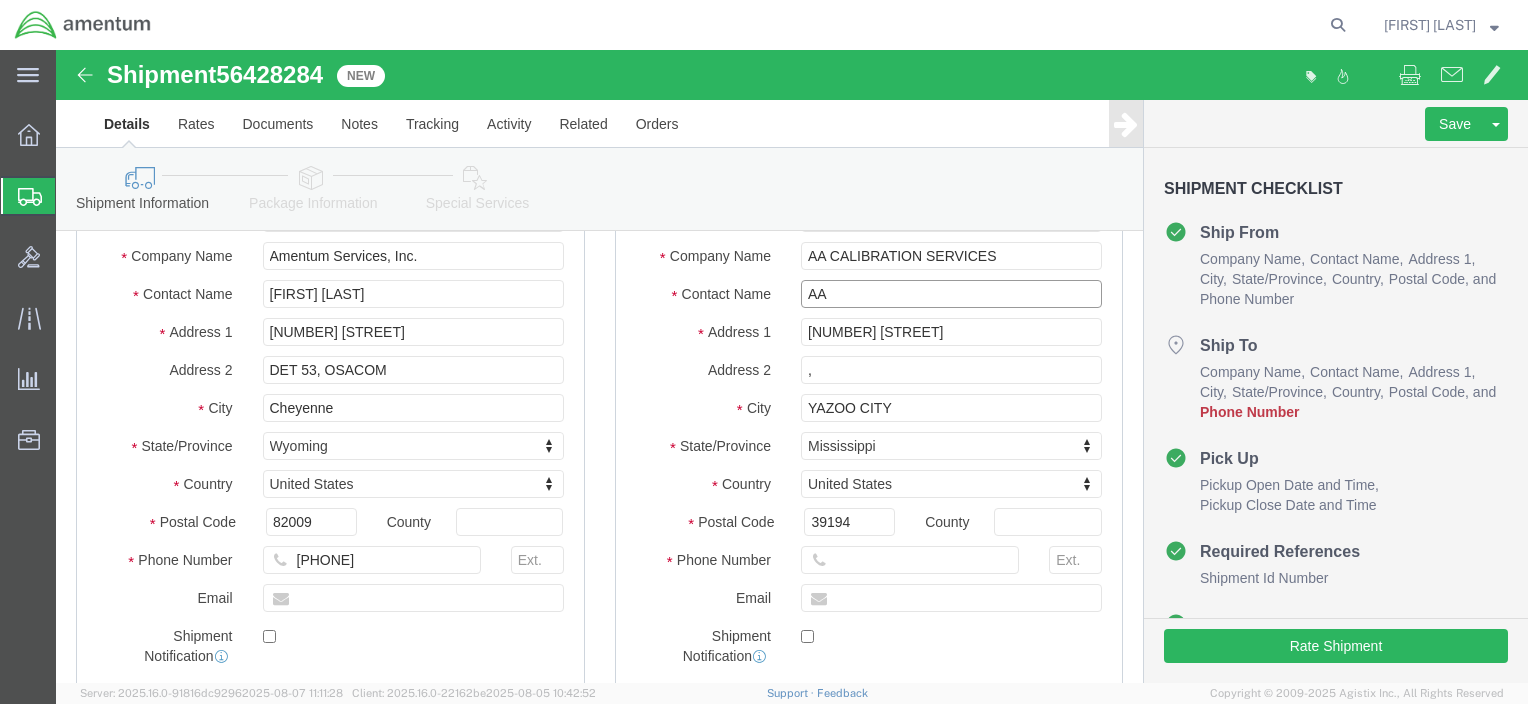 scroll, scrollTop: 200, scrollLeft: 0, axis: vertical 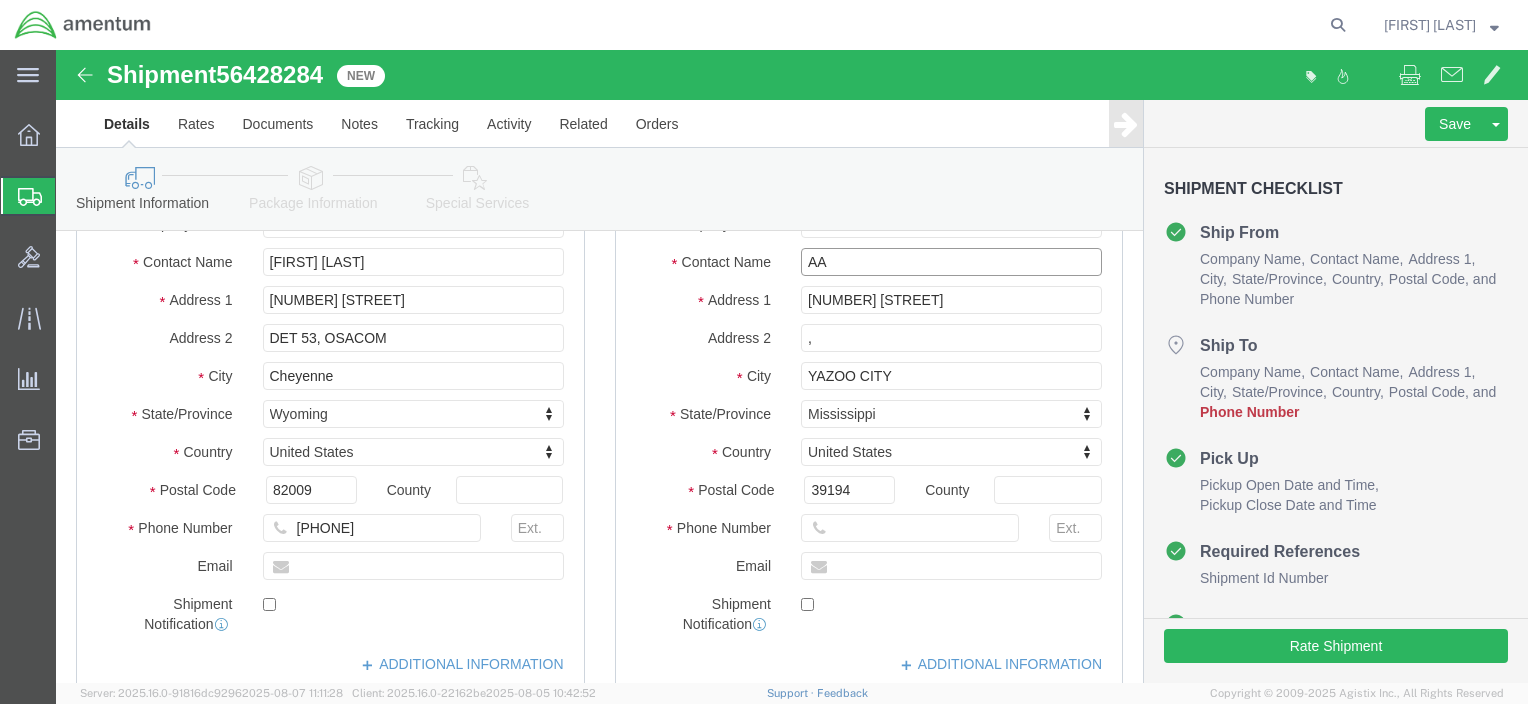 type on "AA CALIBRATION SERVICES" 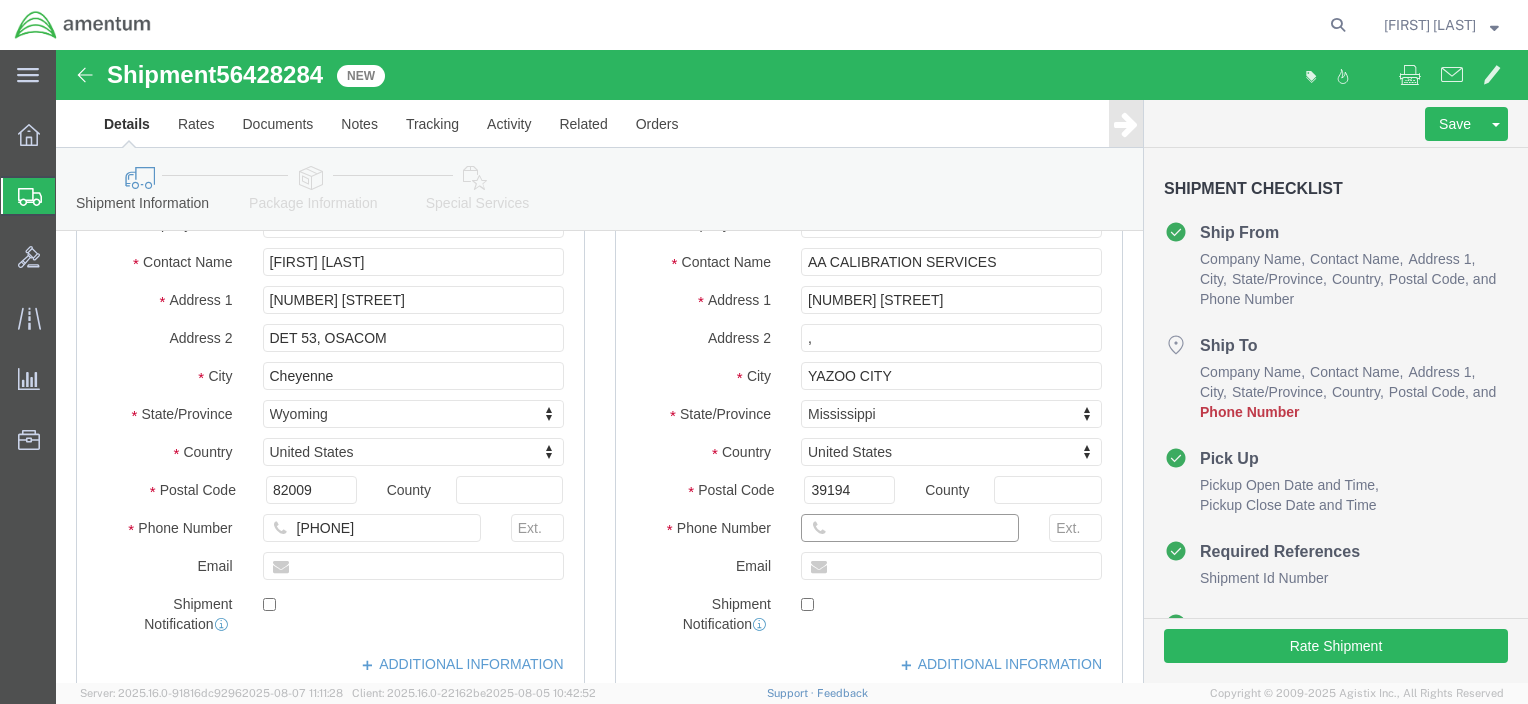 click 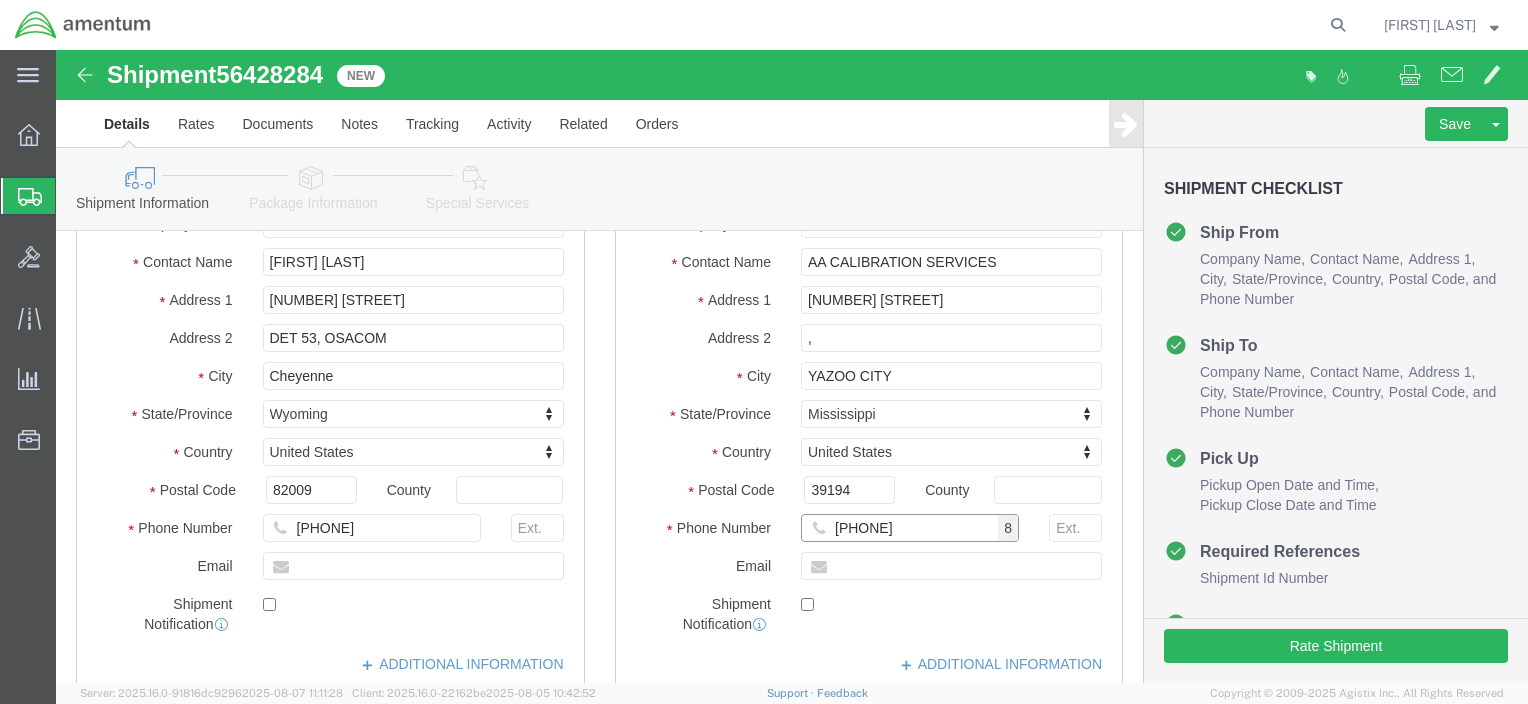 type on "[PHONE]" 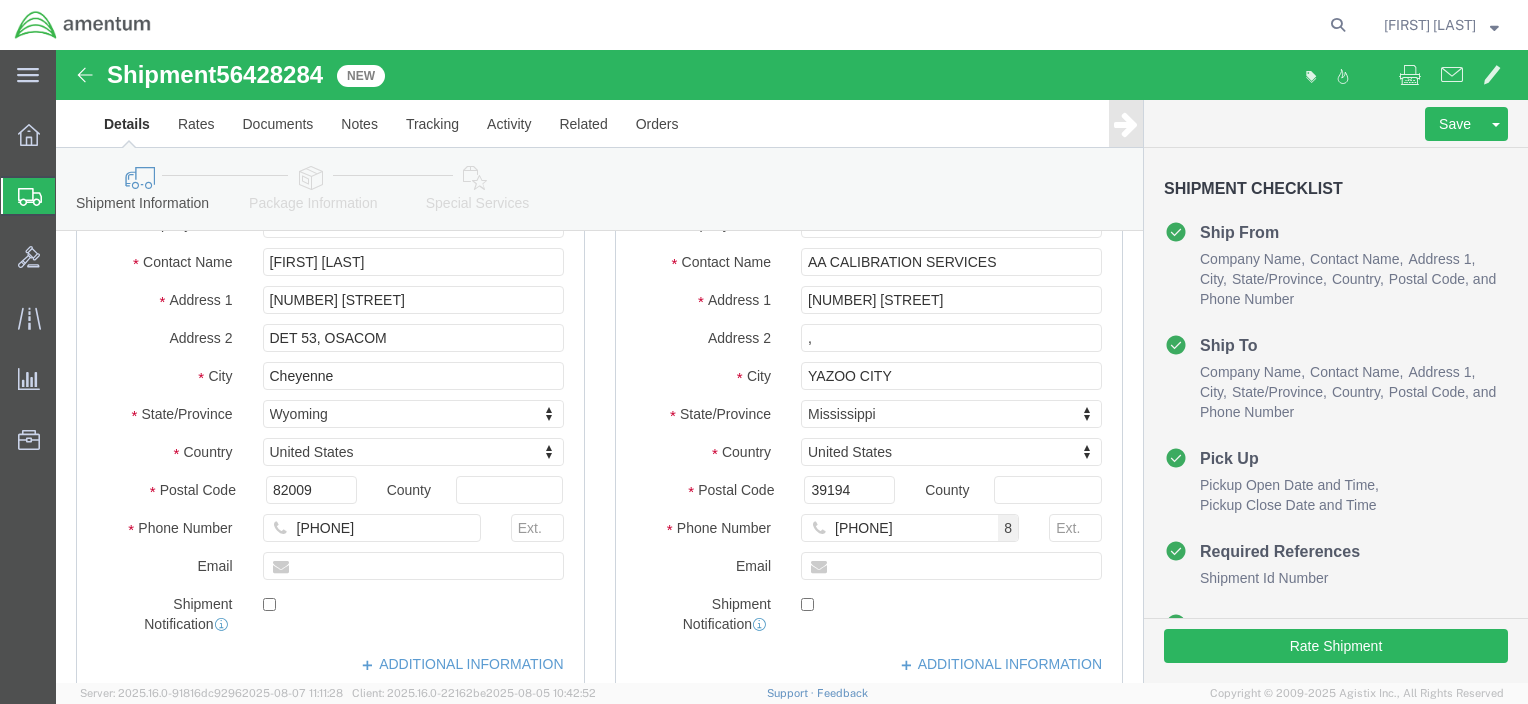 click 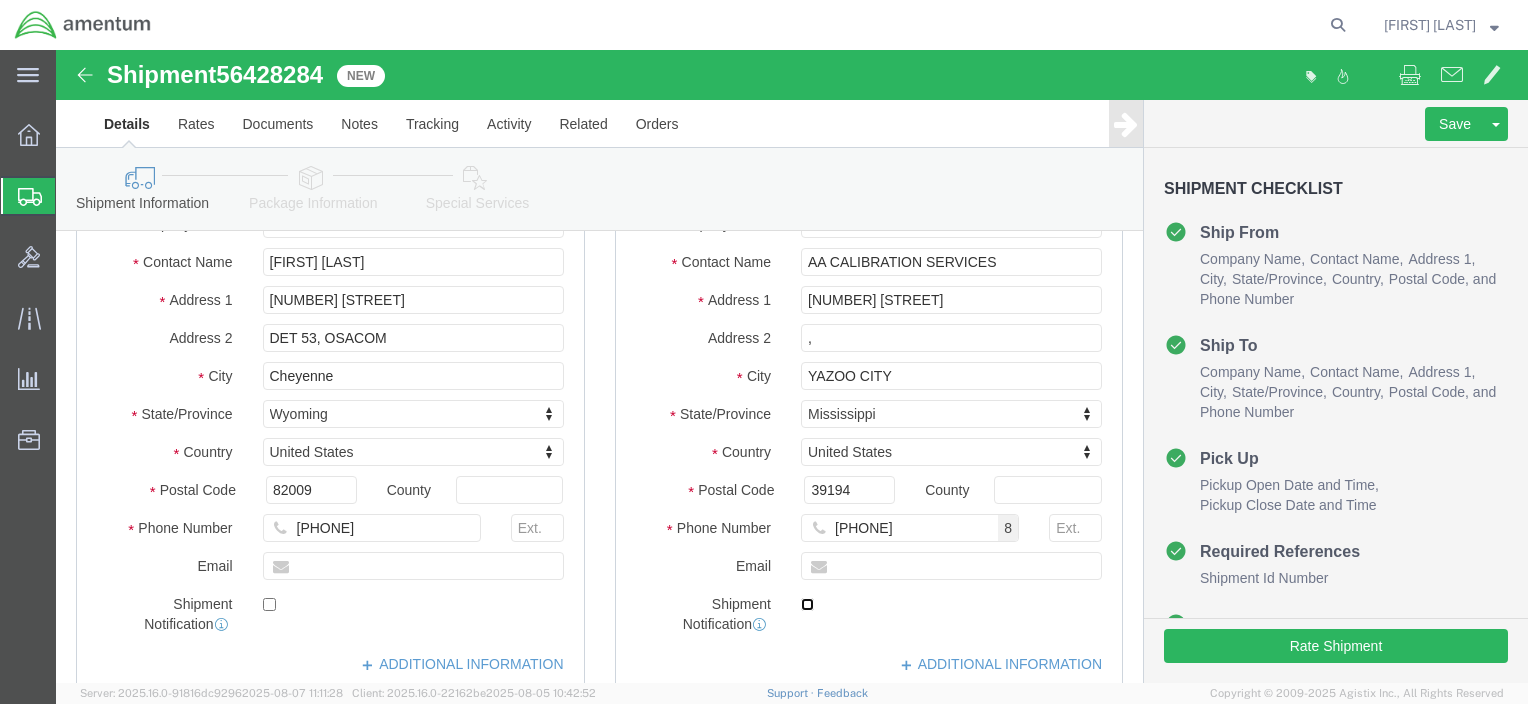 click 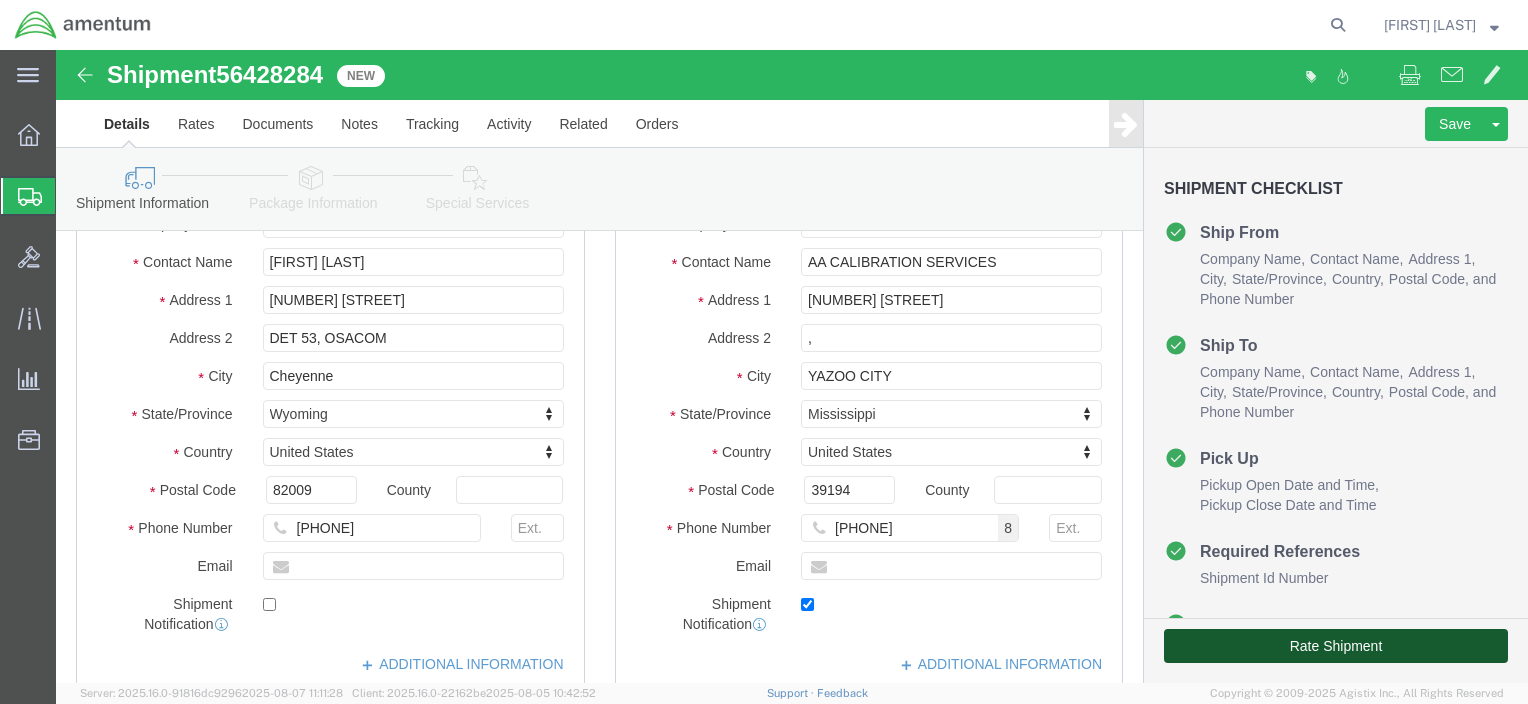 click on "Rate Shipment" 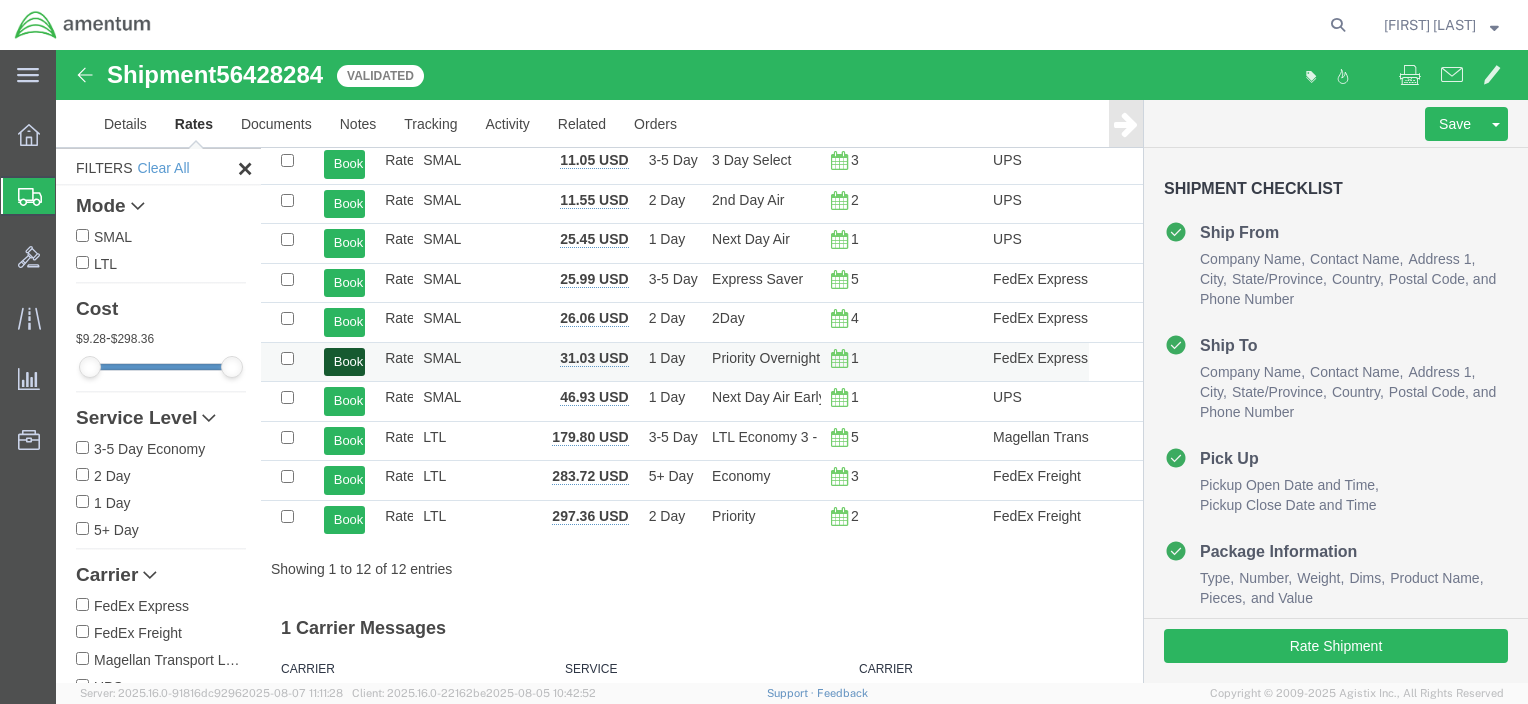 click on "Book" at bounding box center (344, 362) 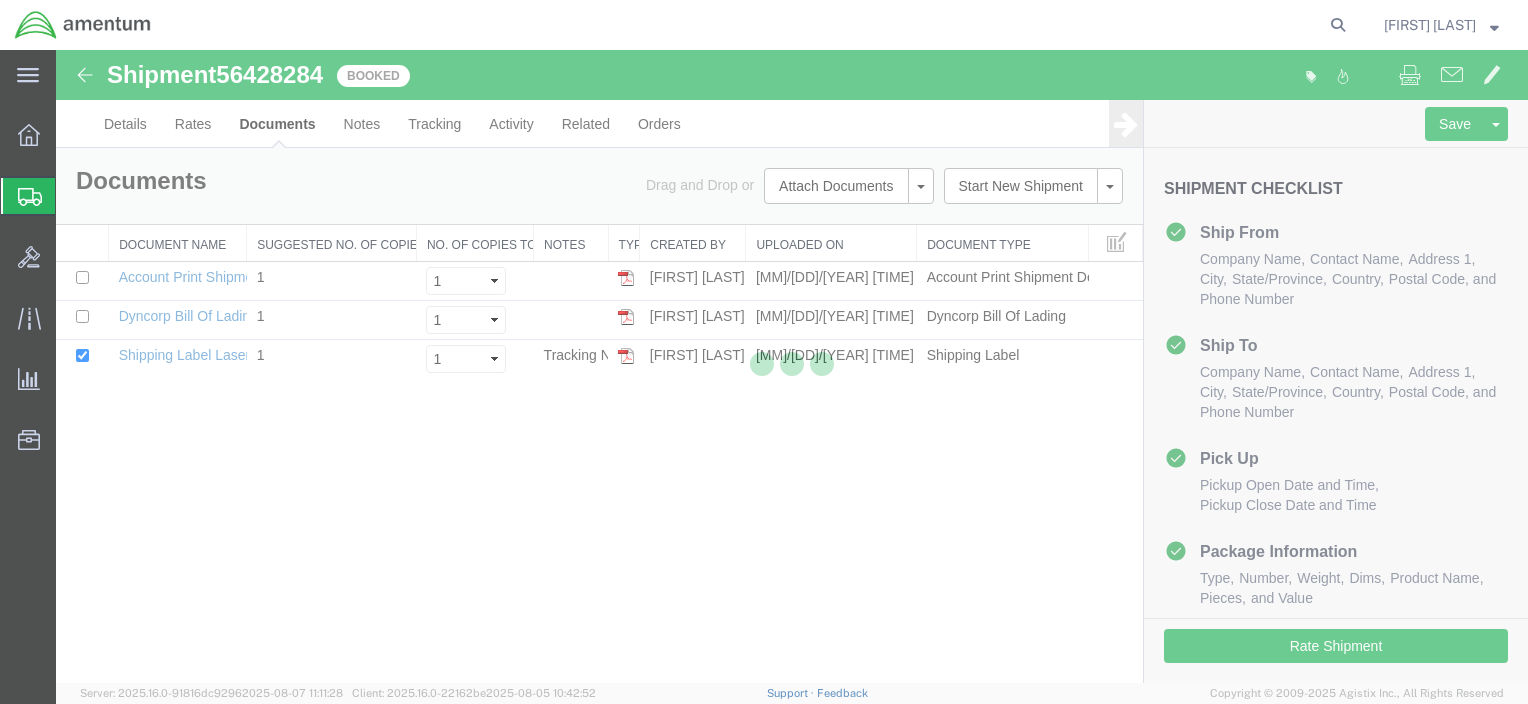 scroll, scrollTop: 0, scrollLeft: 0, axis: both 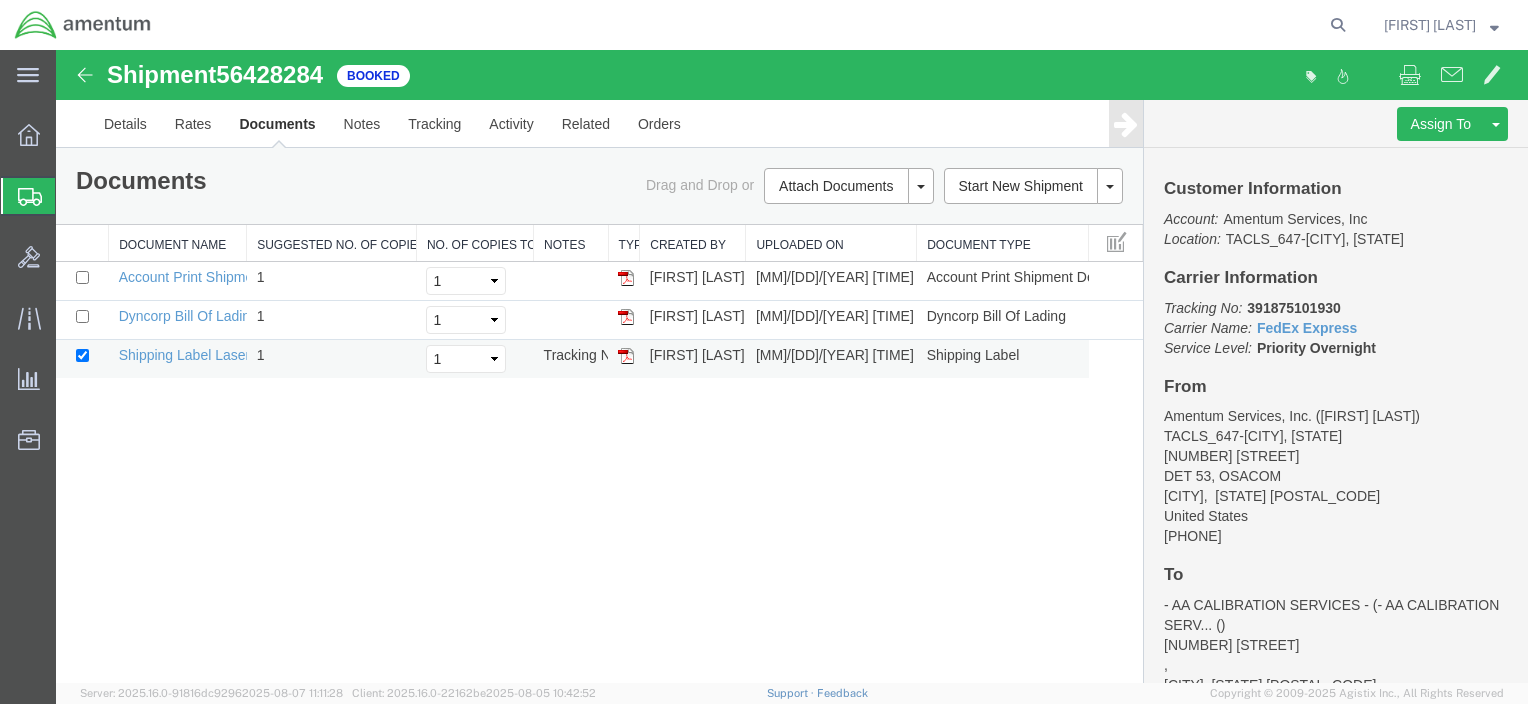 click at bounding box center (626, 356) 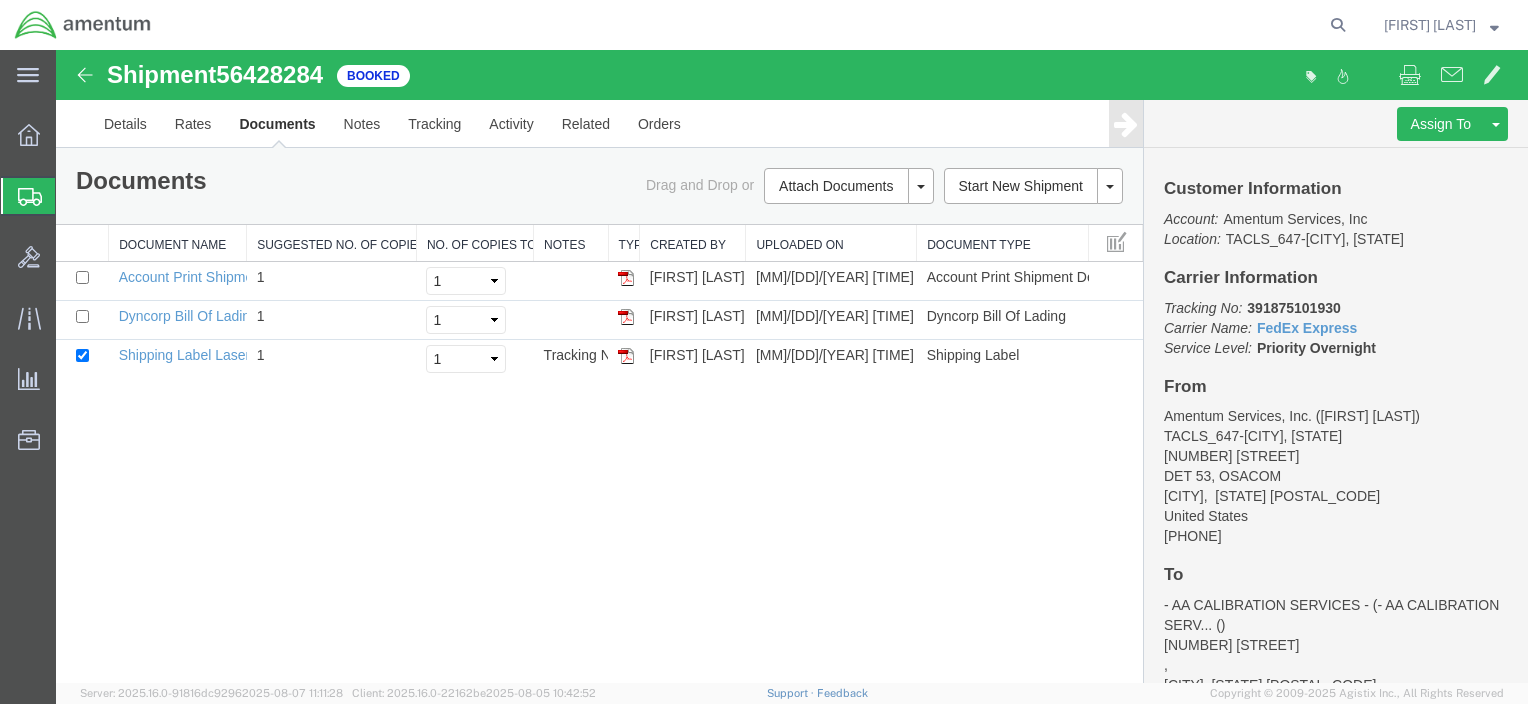 click on "Shipment Manager" 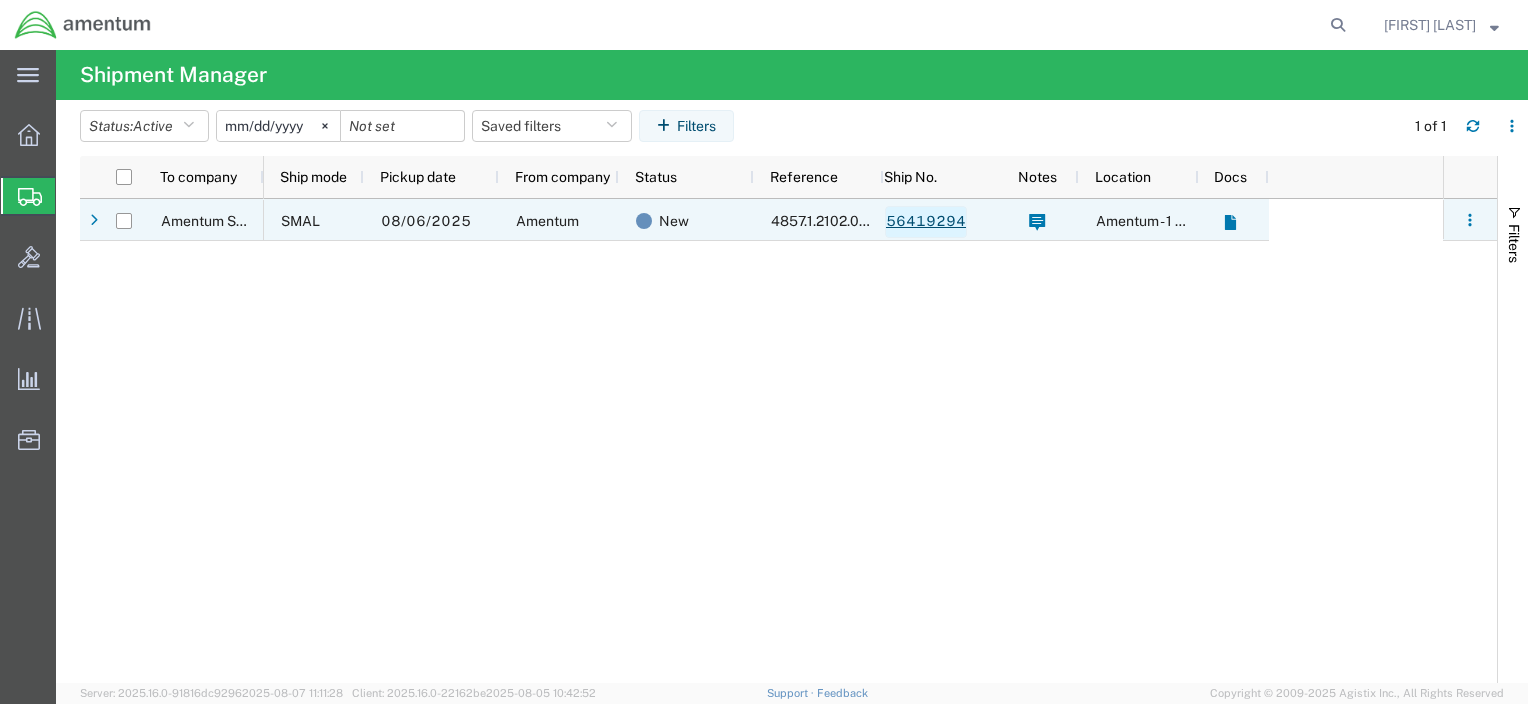 click on "56419294" 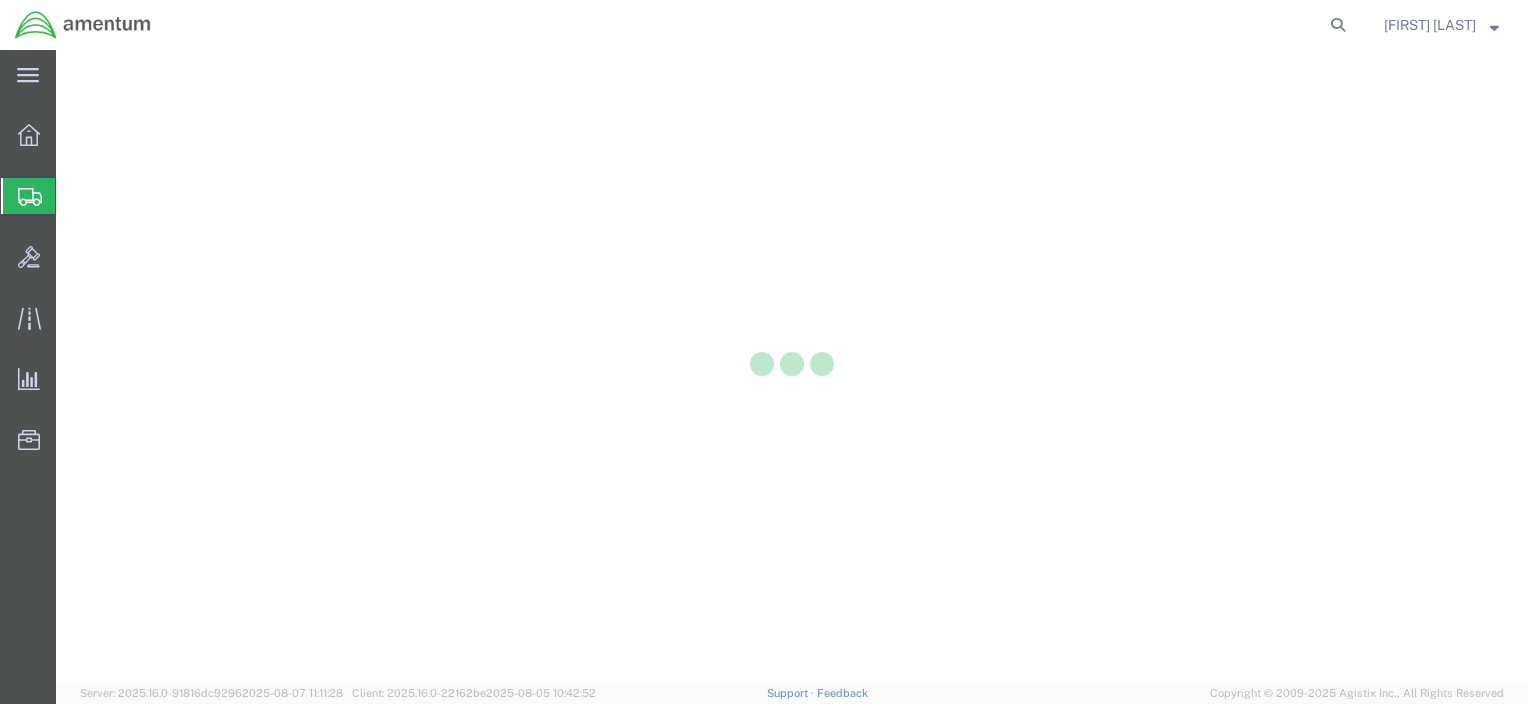 scroll, scrollTop: 0, scrollLeft: 0, axis: both 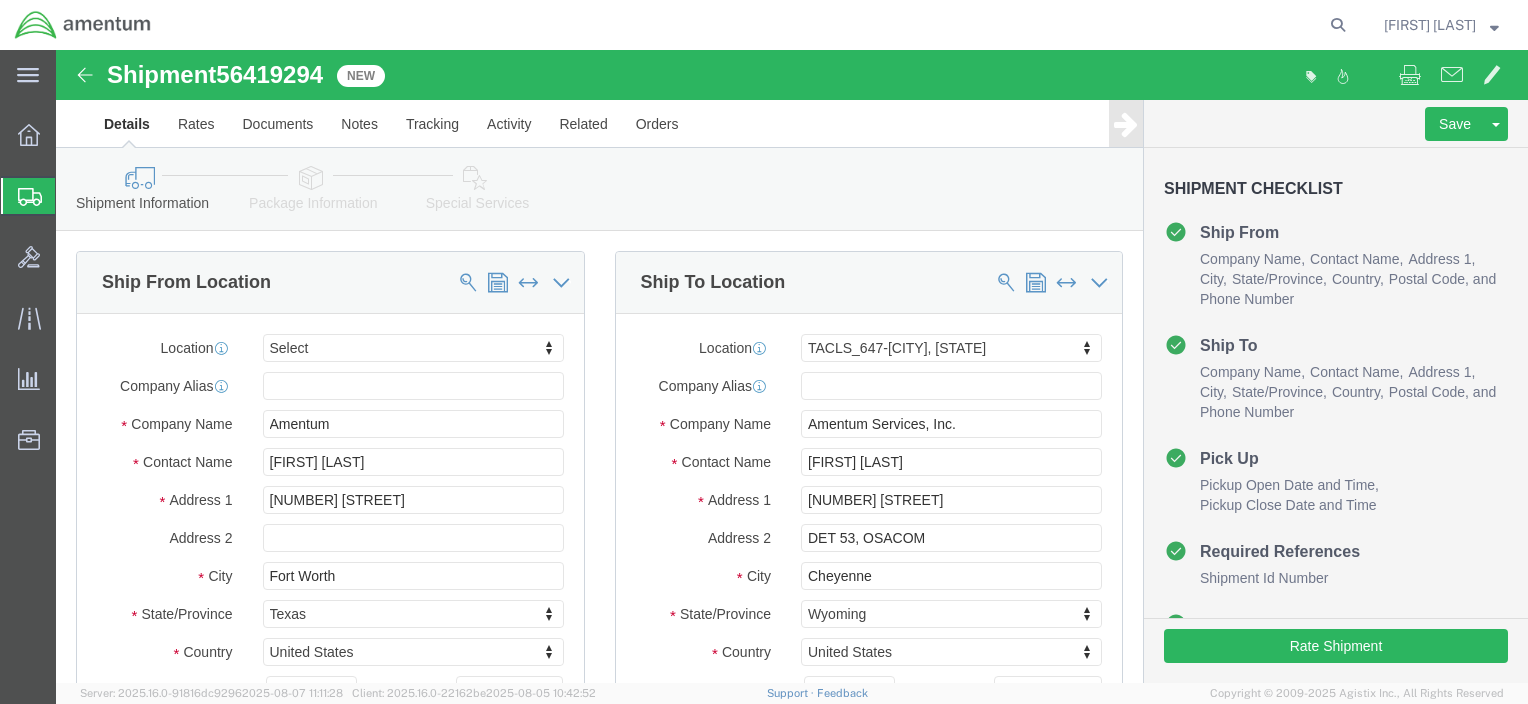 select 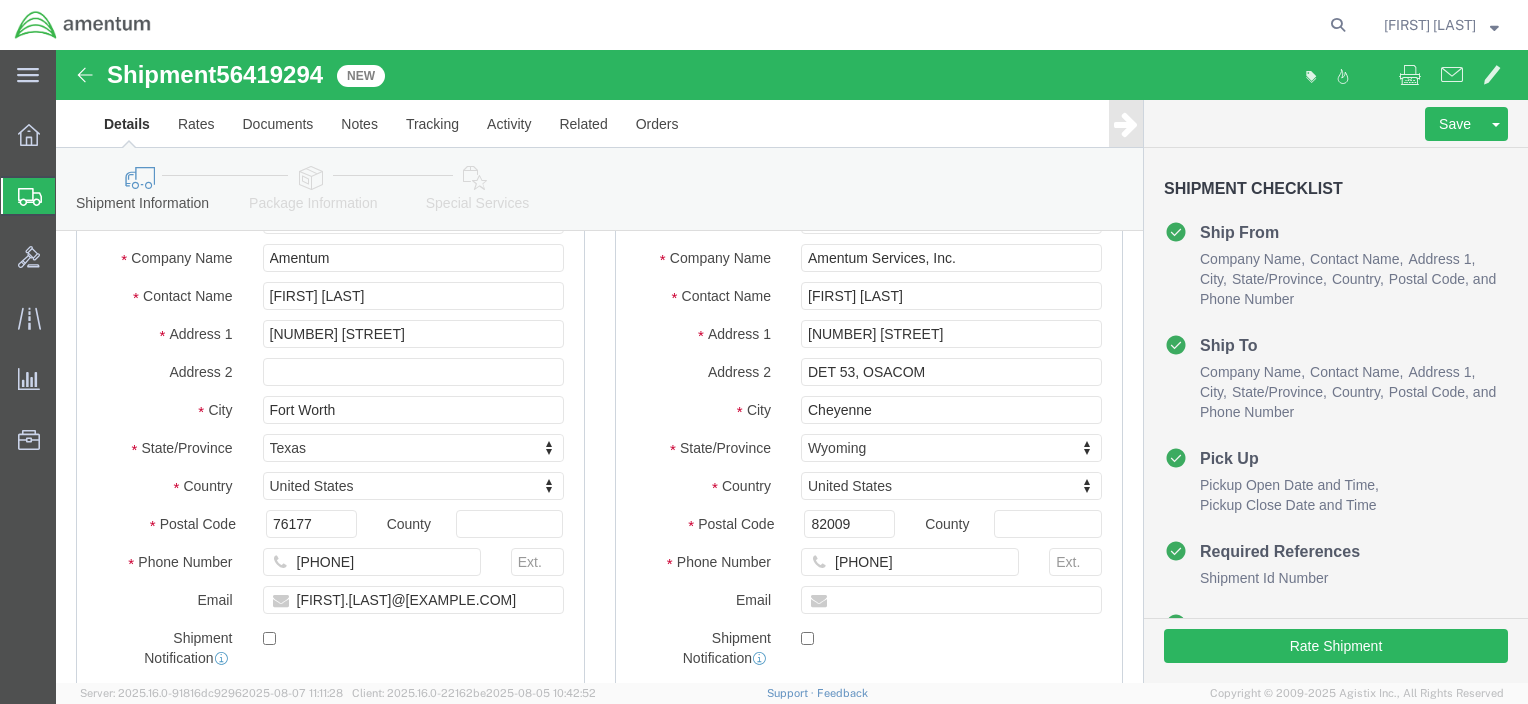 scroll, scrollTop: 200, scrollLeft: 0, axis: vertical 